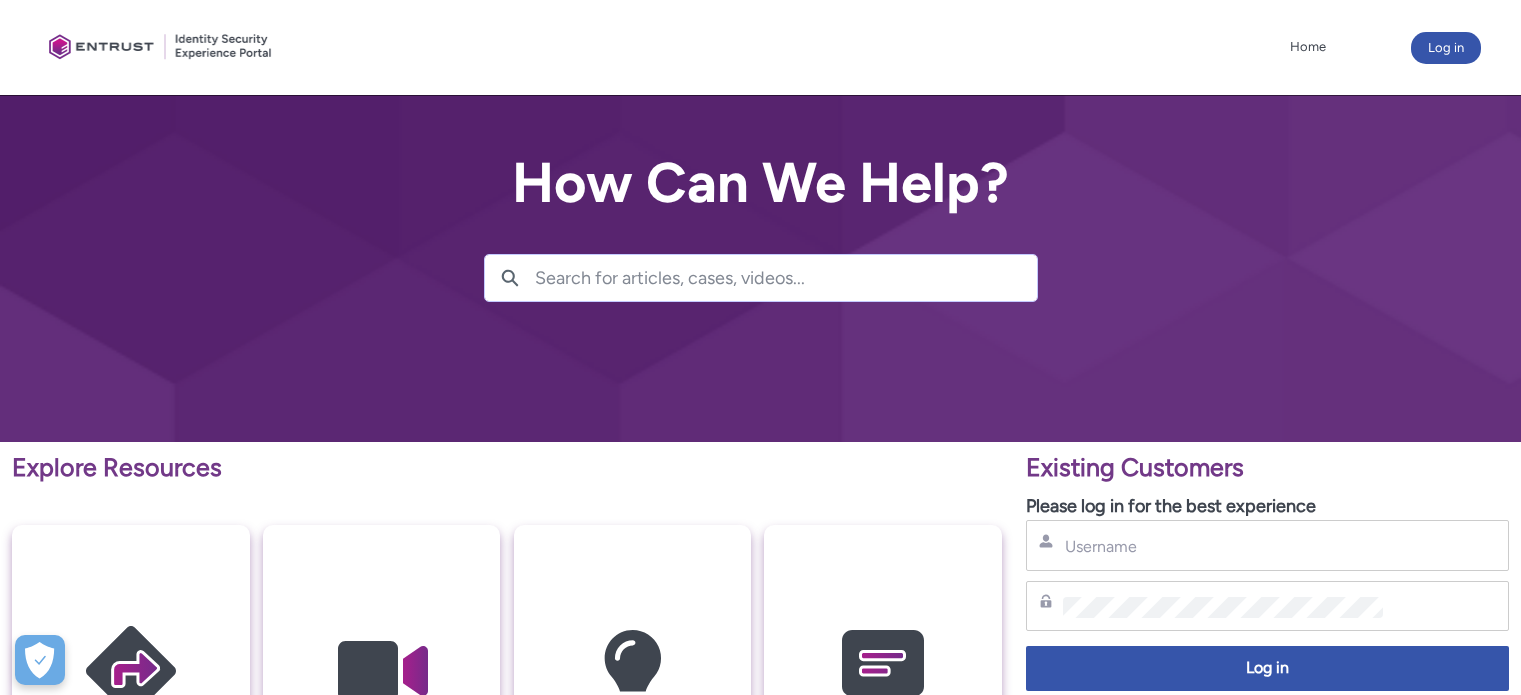 scroll, scrollTop: 200, scrollLeft: 0, axis: vertical 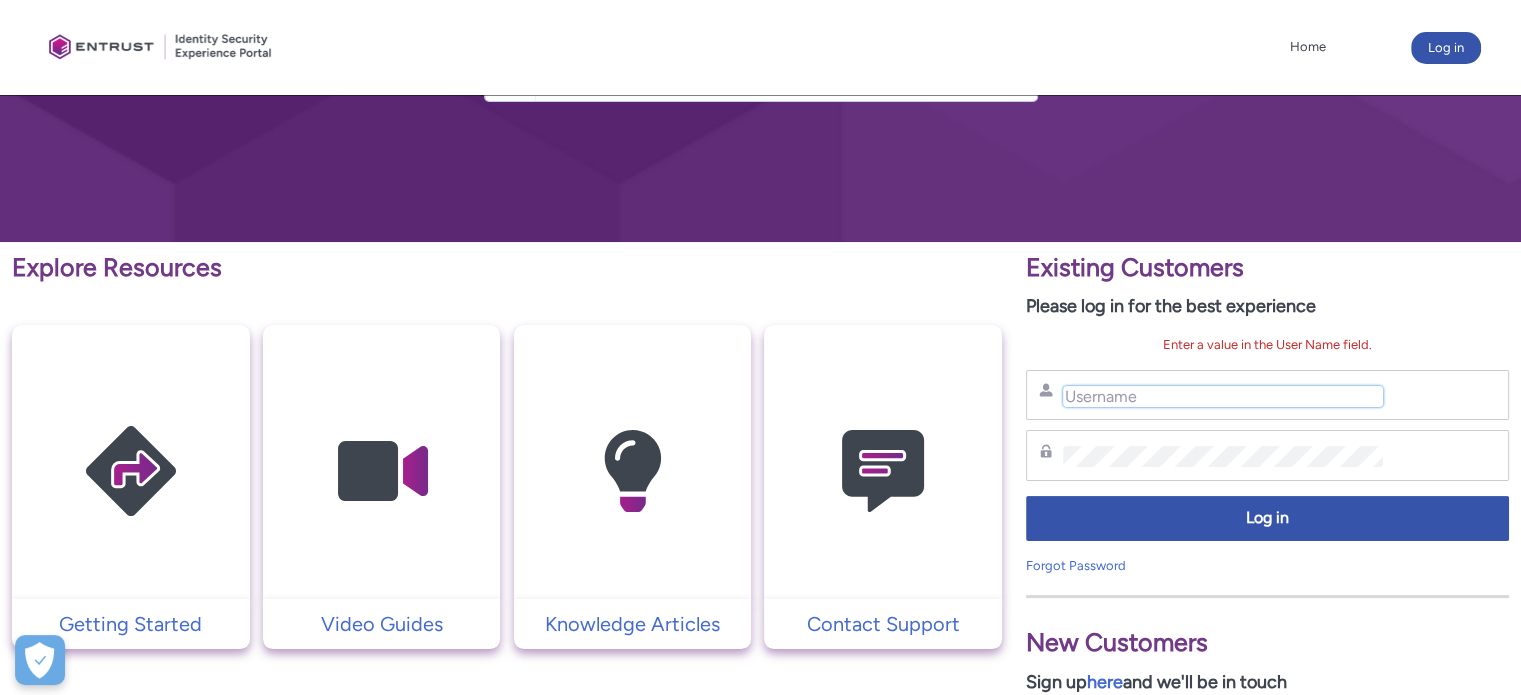 click on "Username" at bounding box center (1223, 396) 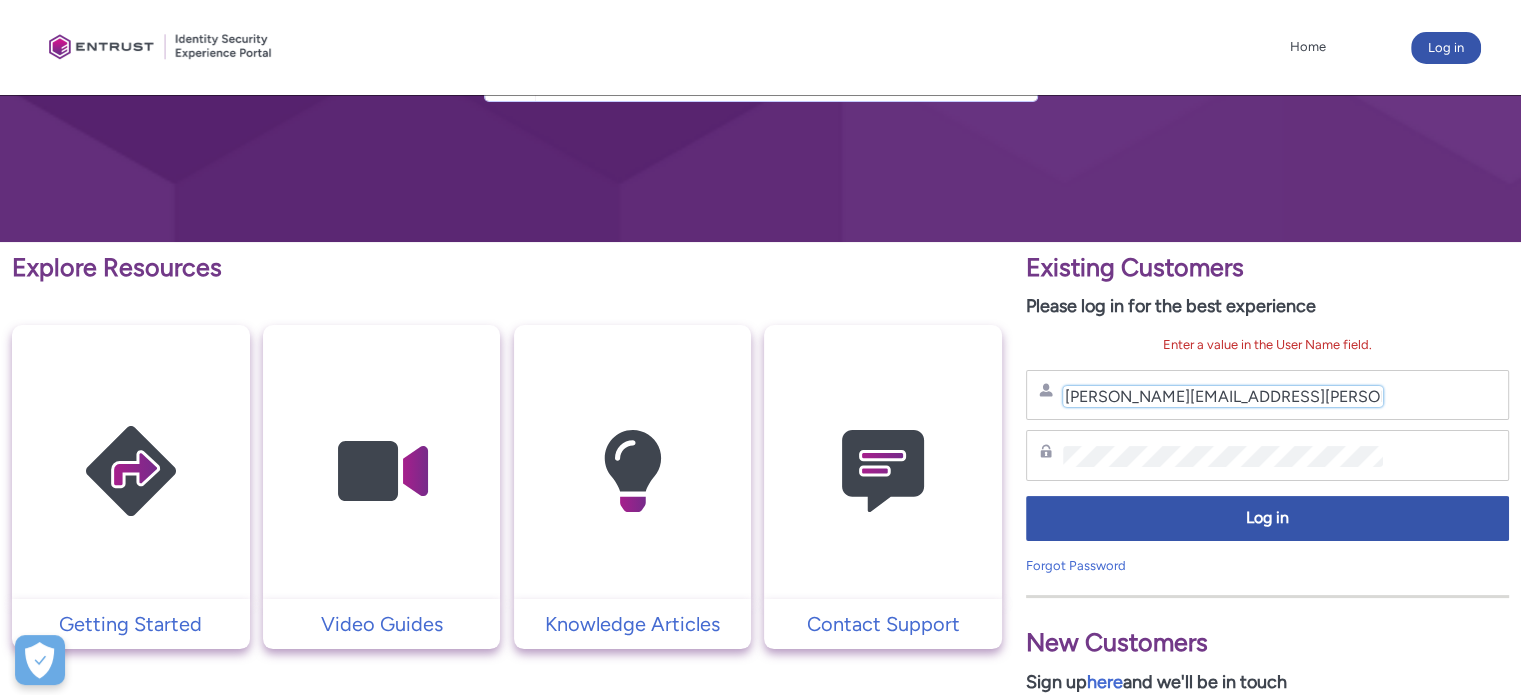 type on "[PERSON_NAME][EMAIL_ADDRESS][PERSON_NAME][DOMAIN_NAME]" 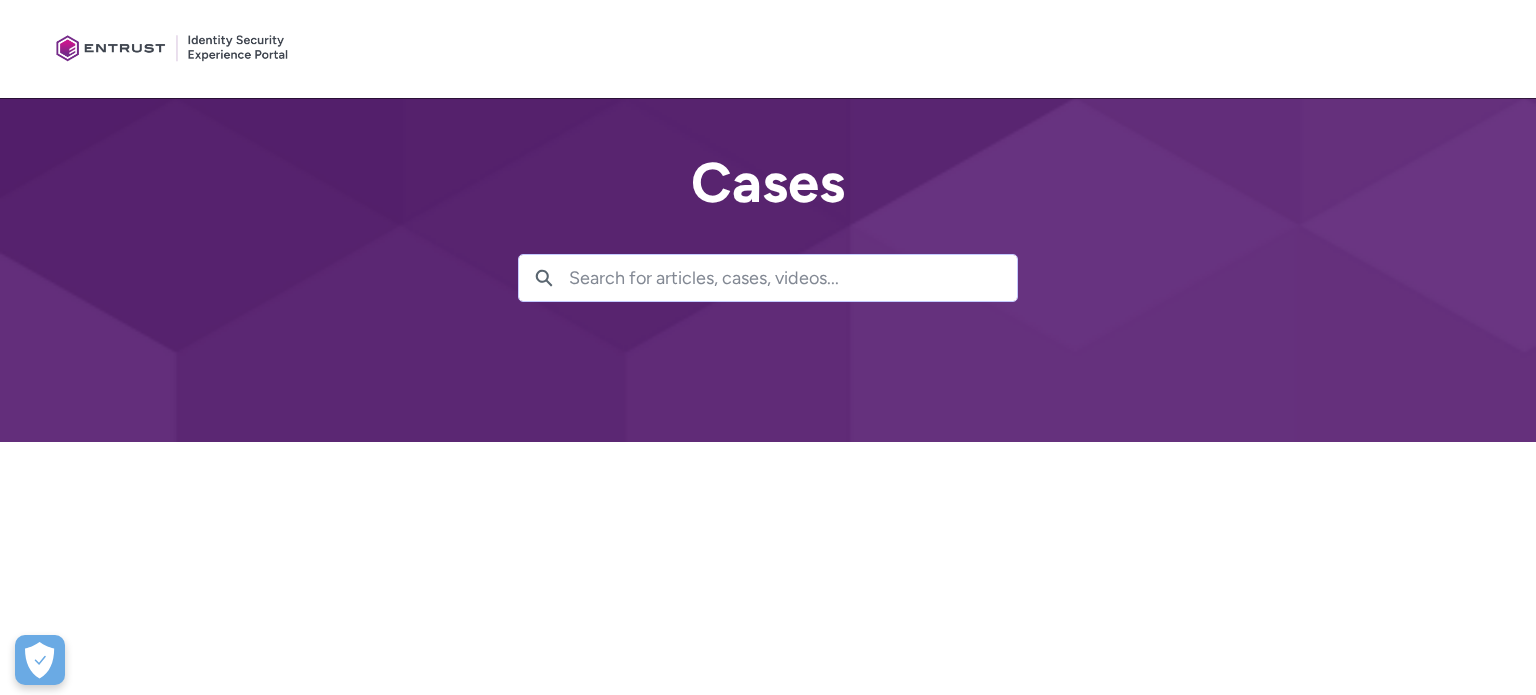 scroll, scrollTop: 0, scrollLeft: 0, axis: both 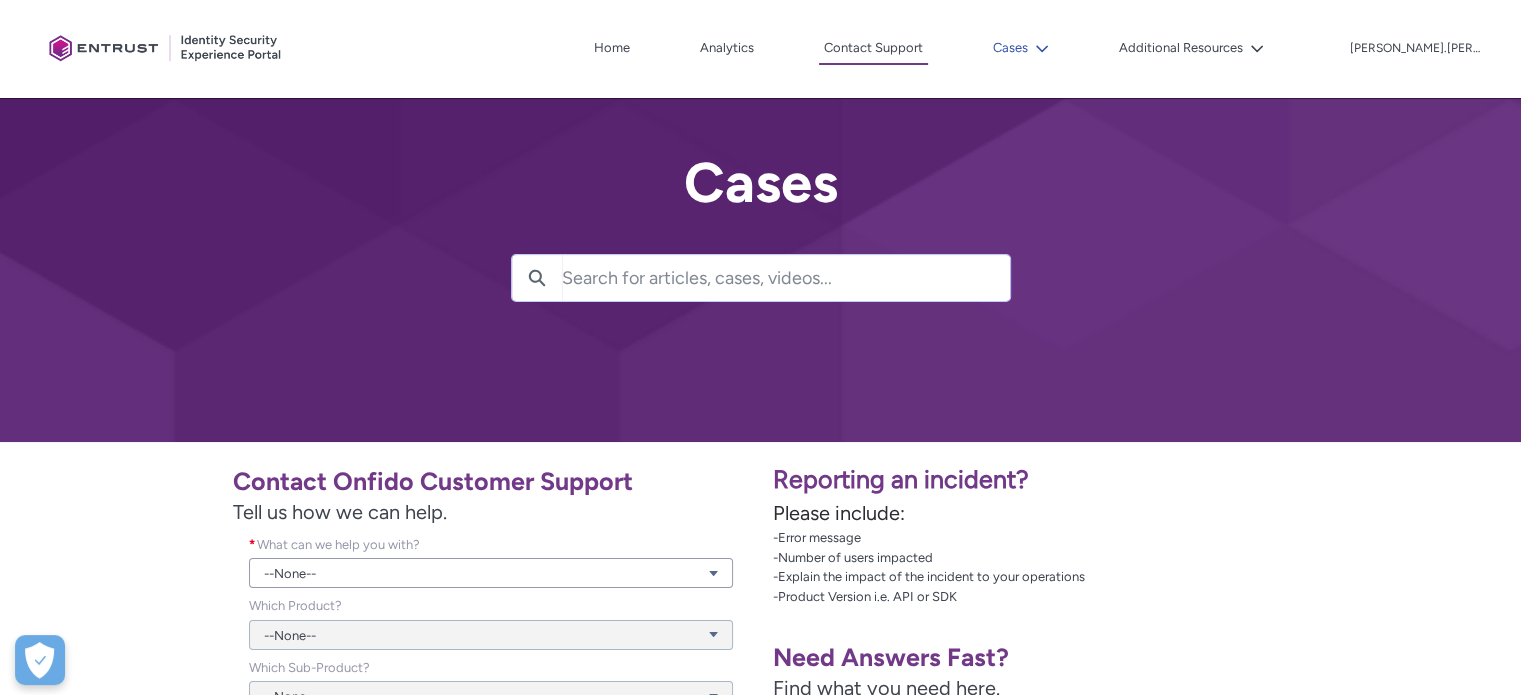 click on "Cases" at bounding box center (1021, 48) 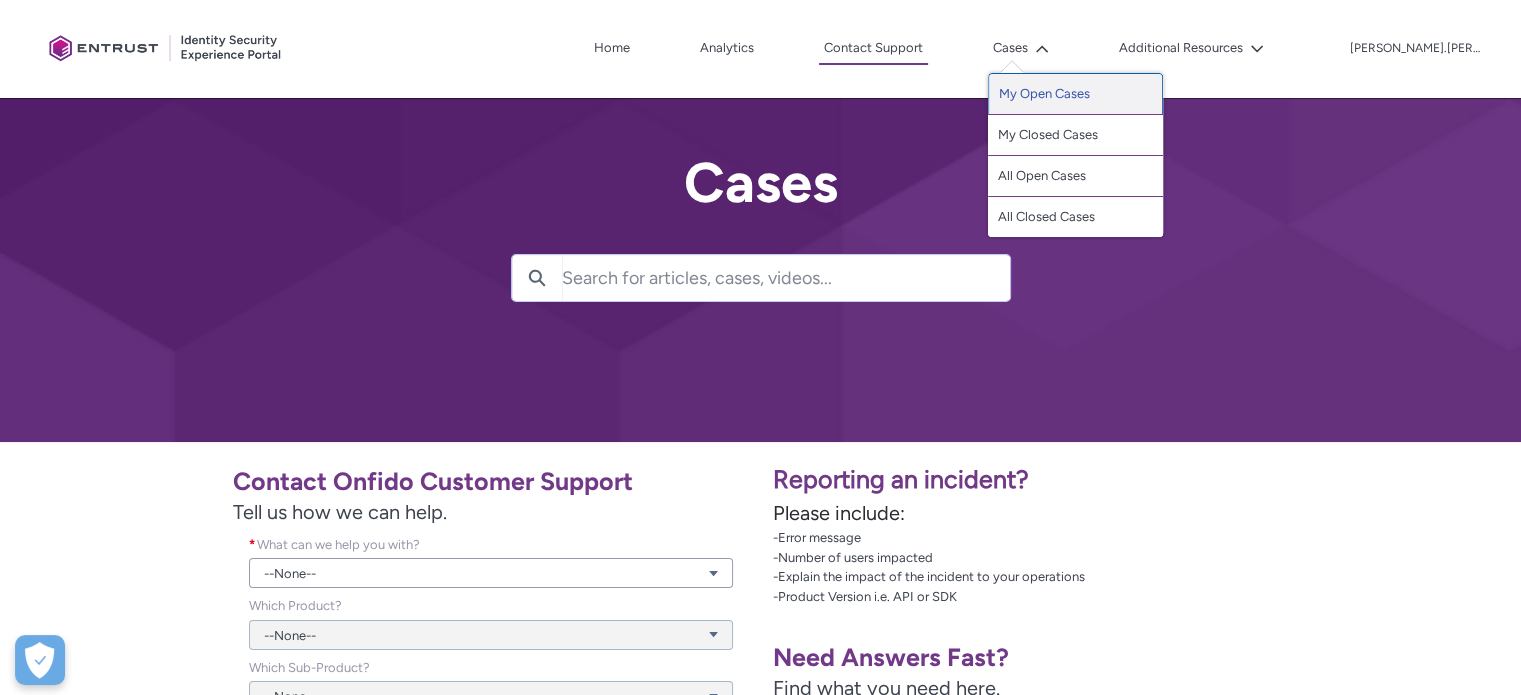 click on "My Open Cases" at bounding box center [1075, 94] 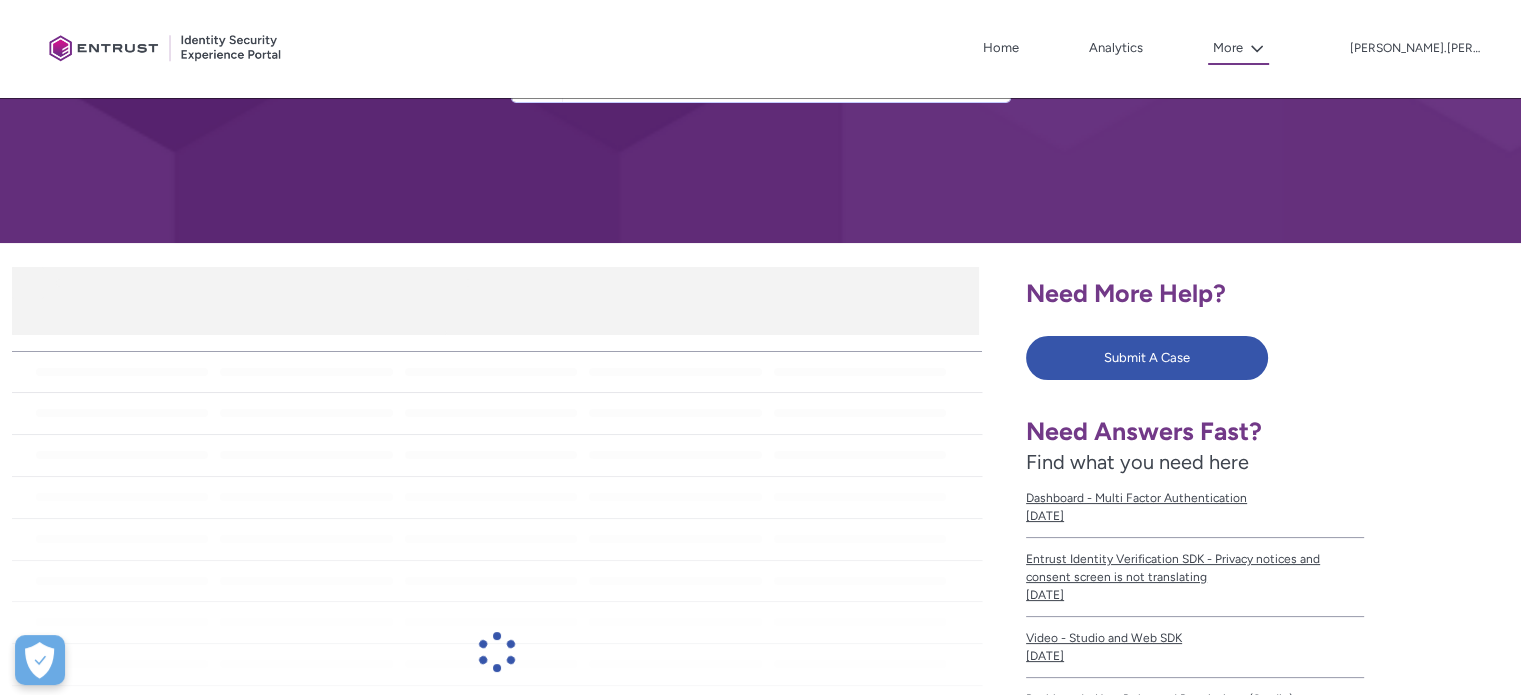 scroll, scrollTop: 200, scrollLeft: 0, axis: vertical 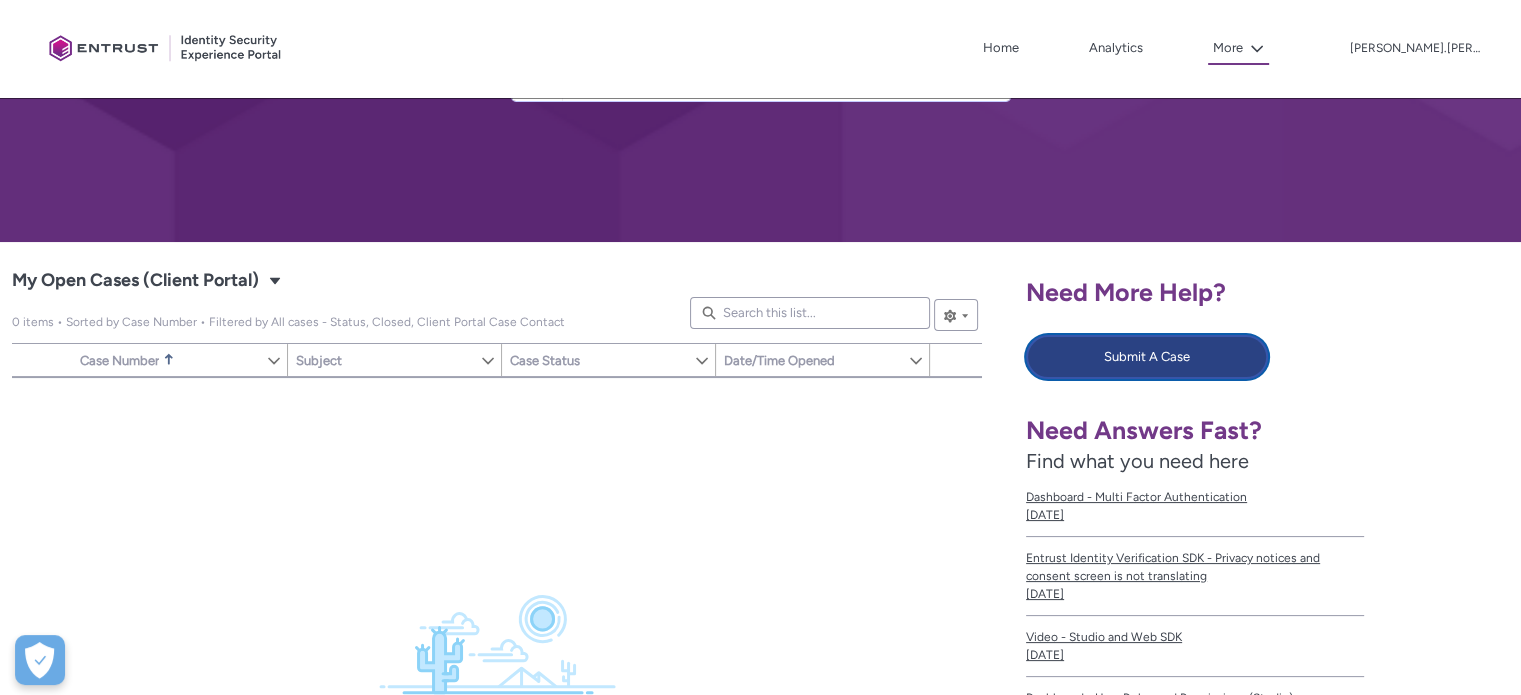 click on "Submit A Case" at bounding box center (1147, 357) 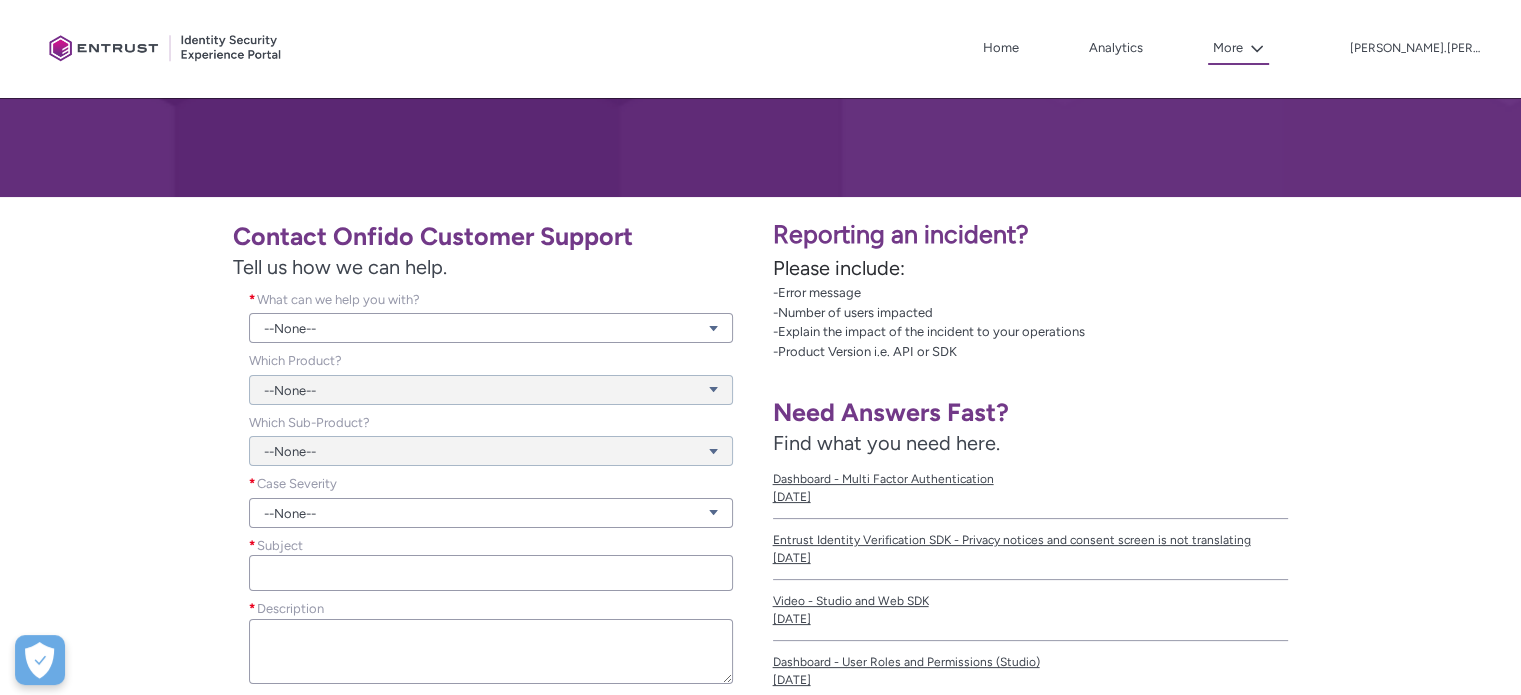 scroll, scrollTop: 300, scrollLeft: 0, axis: vertical 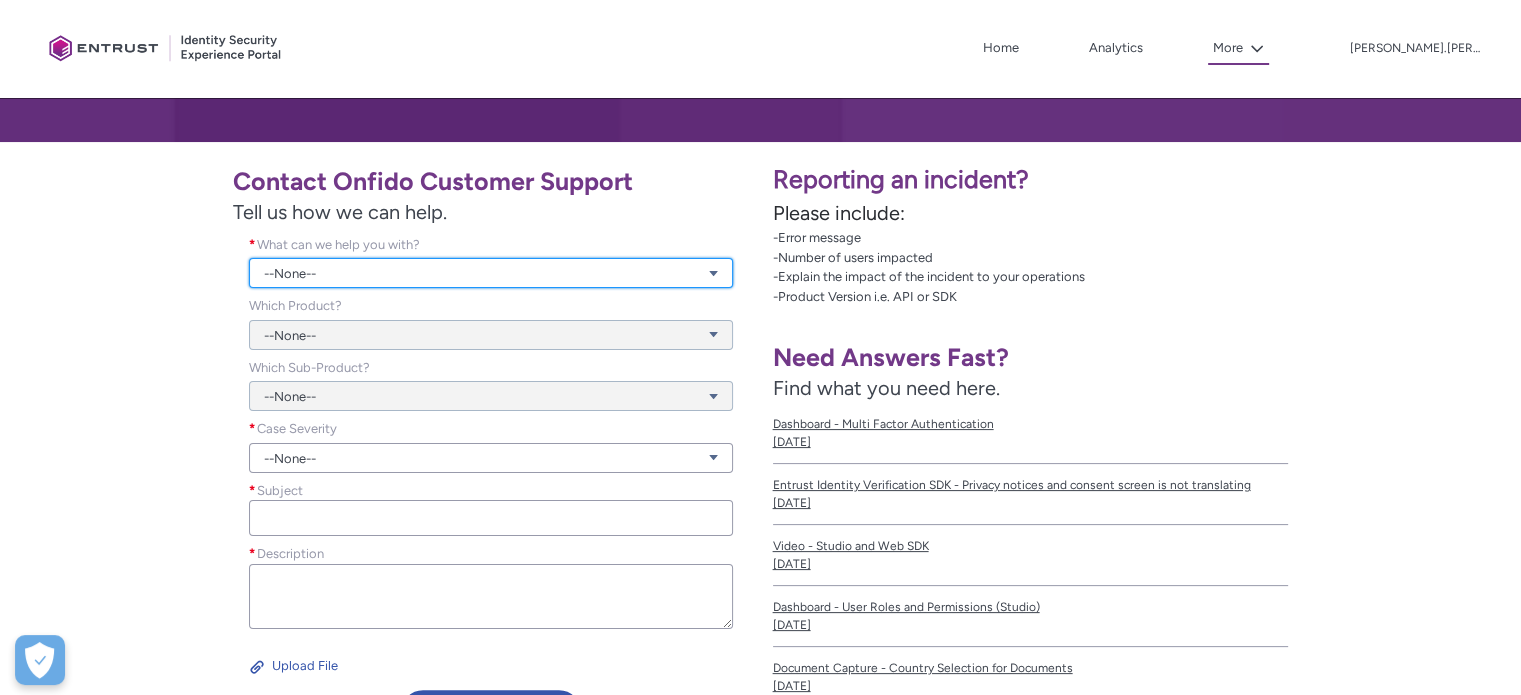 click on "--None--" at bounding box center [491, 273] 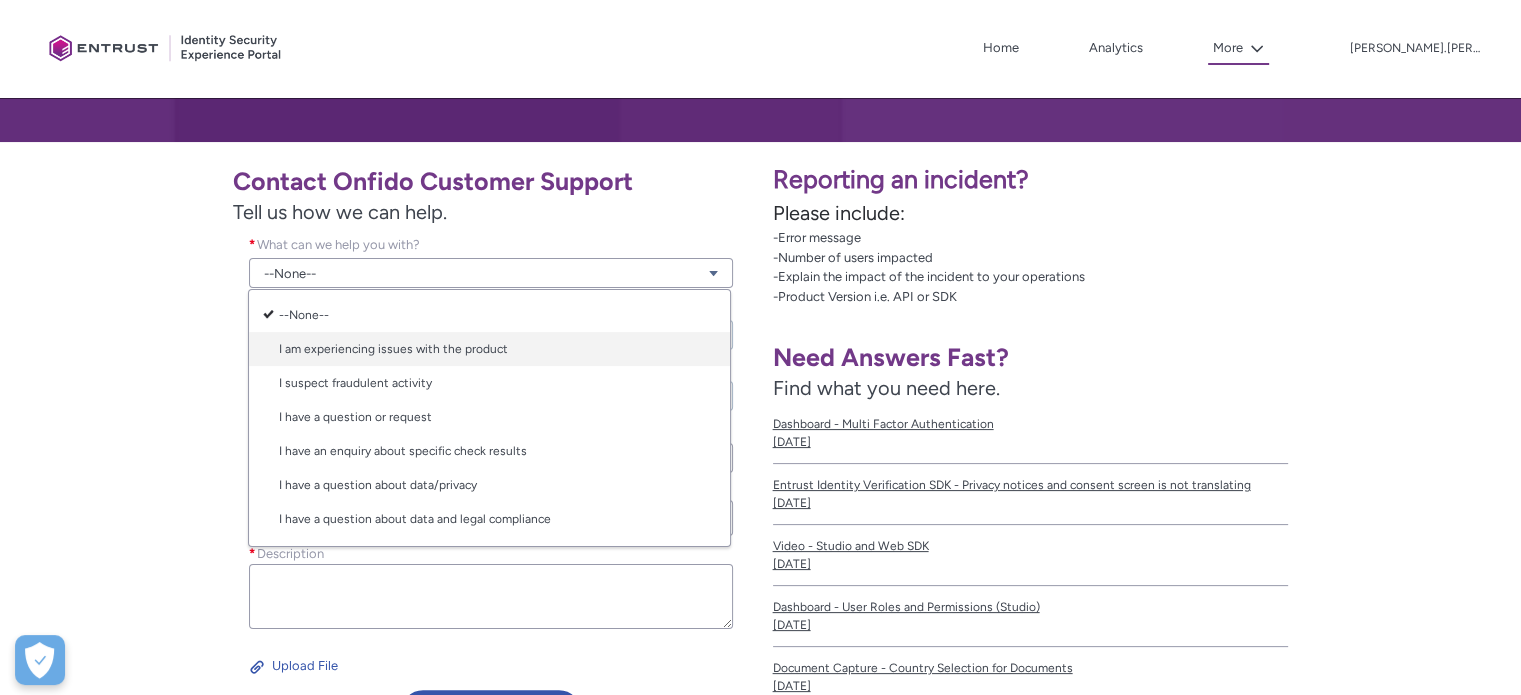 click on "I am experiencing issues with the product" at bounding box center (489, 349) 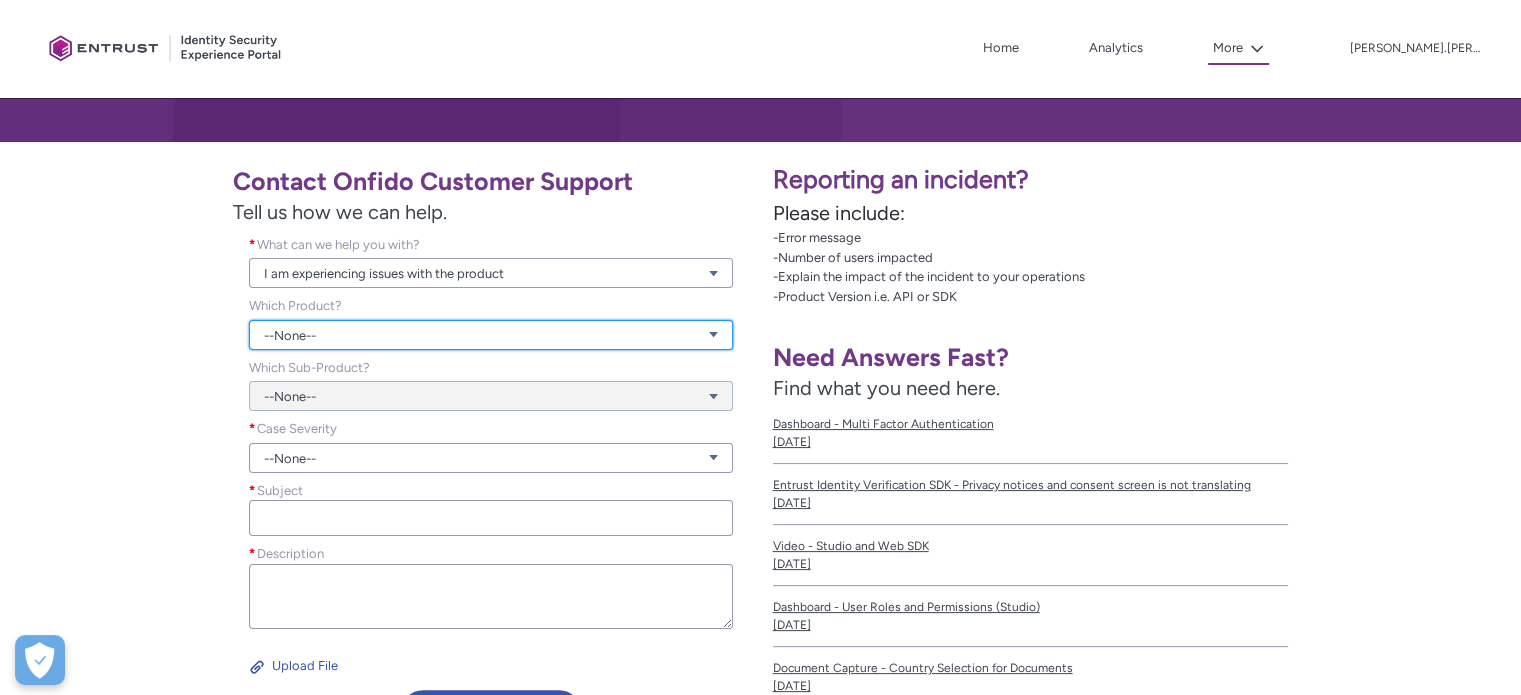 click on "--None--" at bounding box center [491, 335] 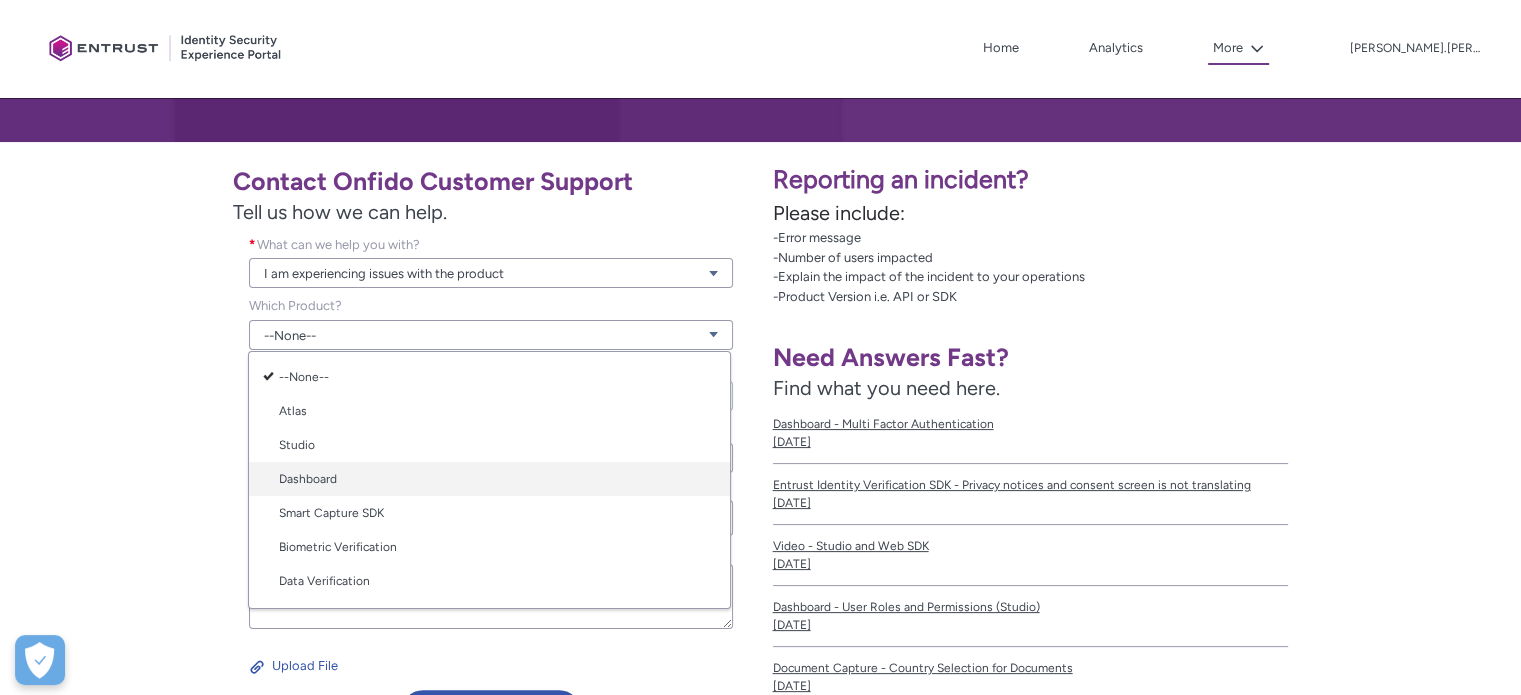 scroll, scrollTop: 100, scrollLeft: 0, axis: vertical 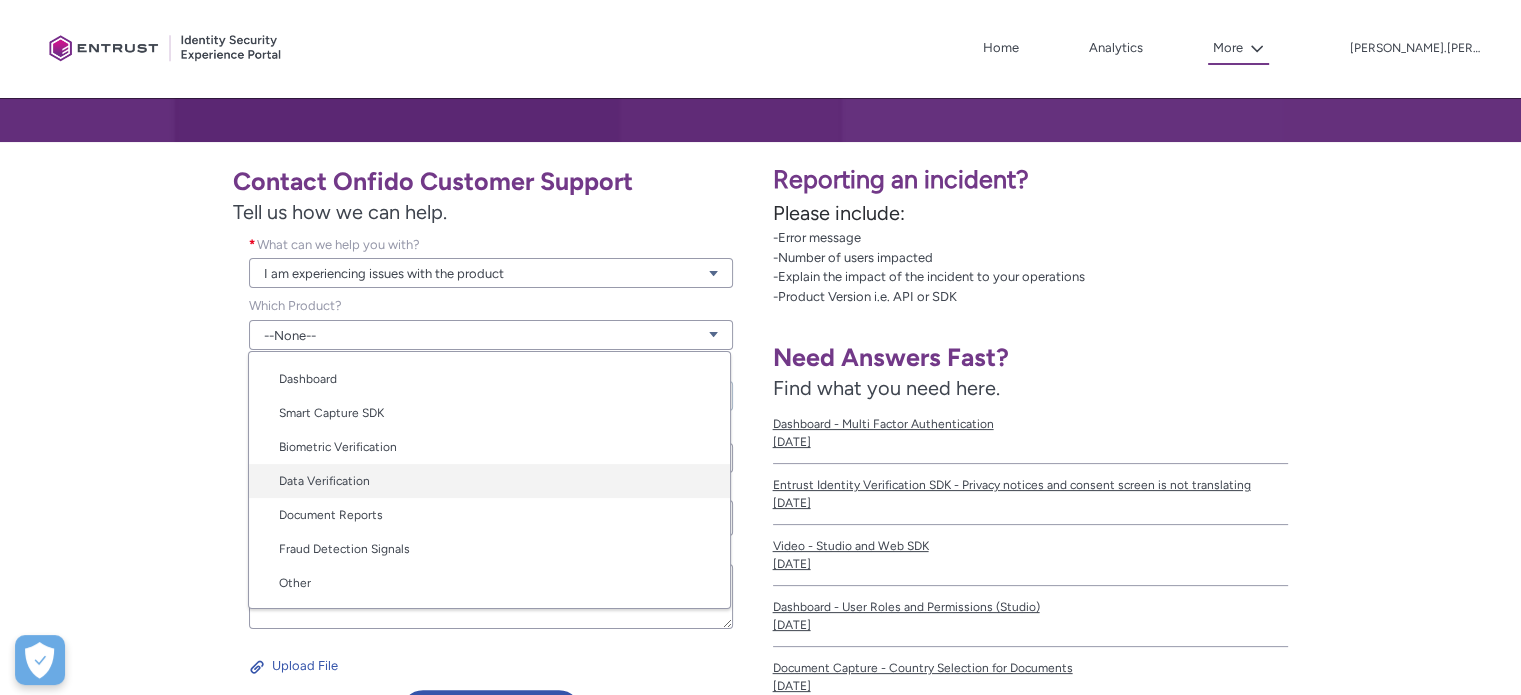click on "Data Verification" at bounding box center [489, 481] 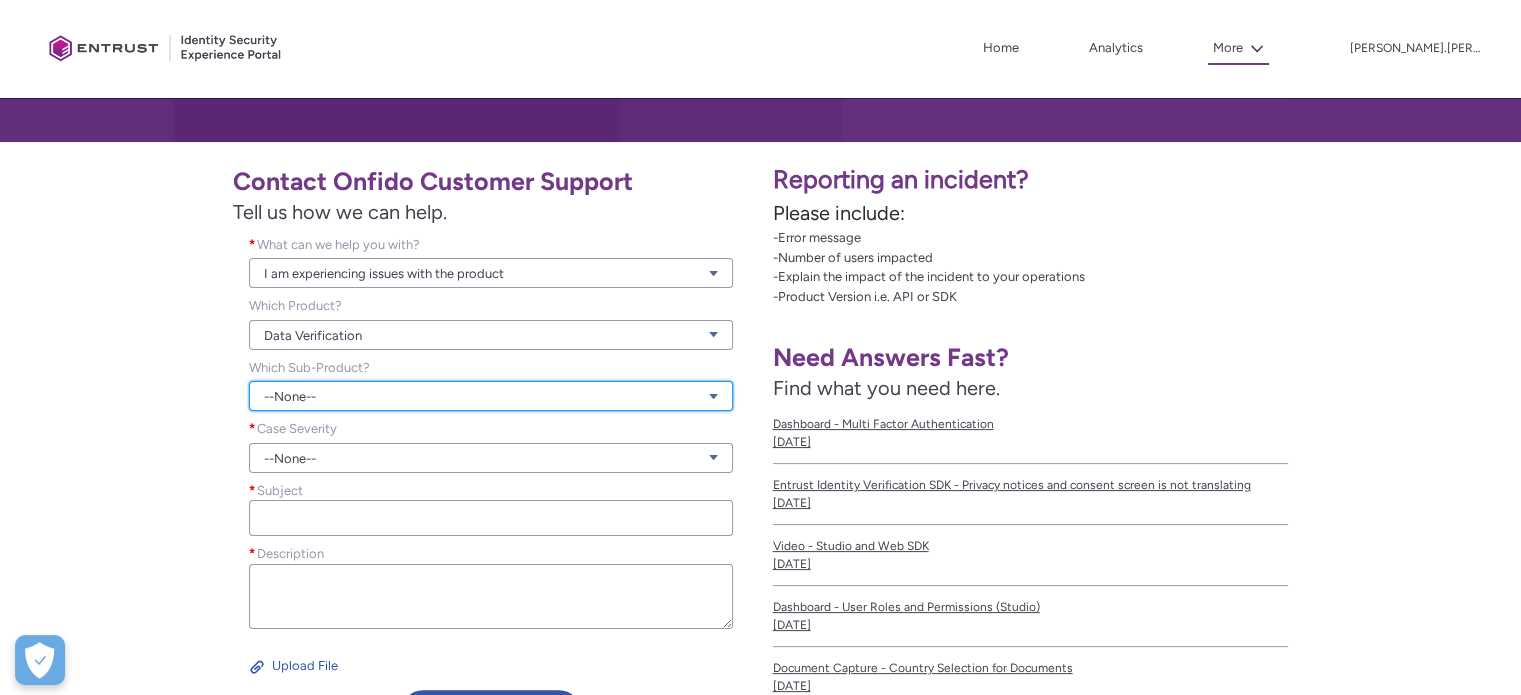 click on "--None--" at bounding box center [491, 396] 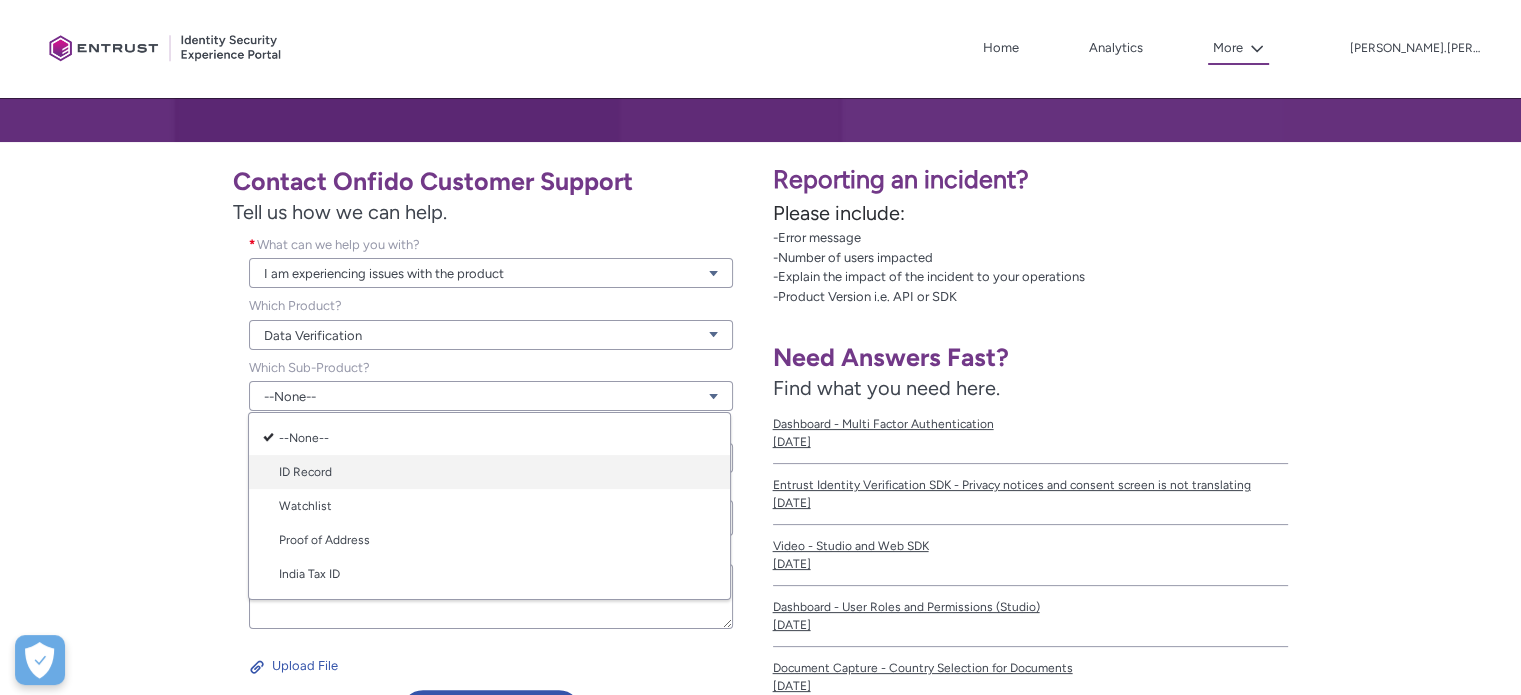 click on "ID Record" at bounding box center [489, 472] 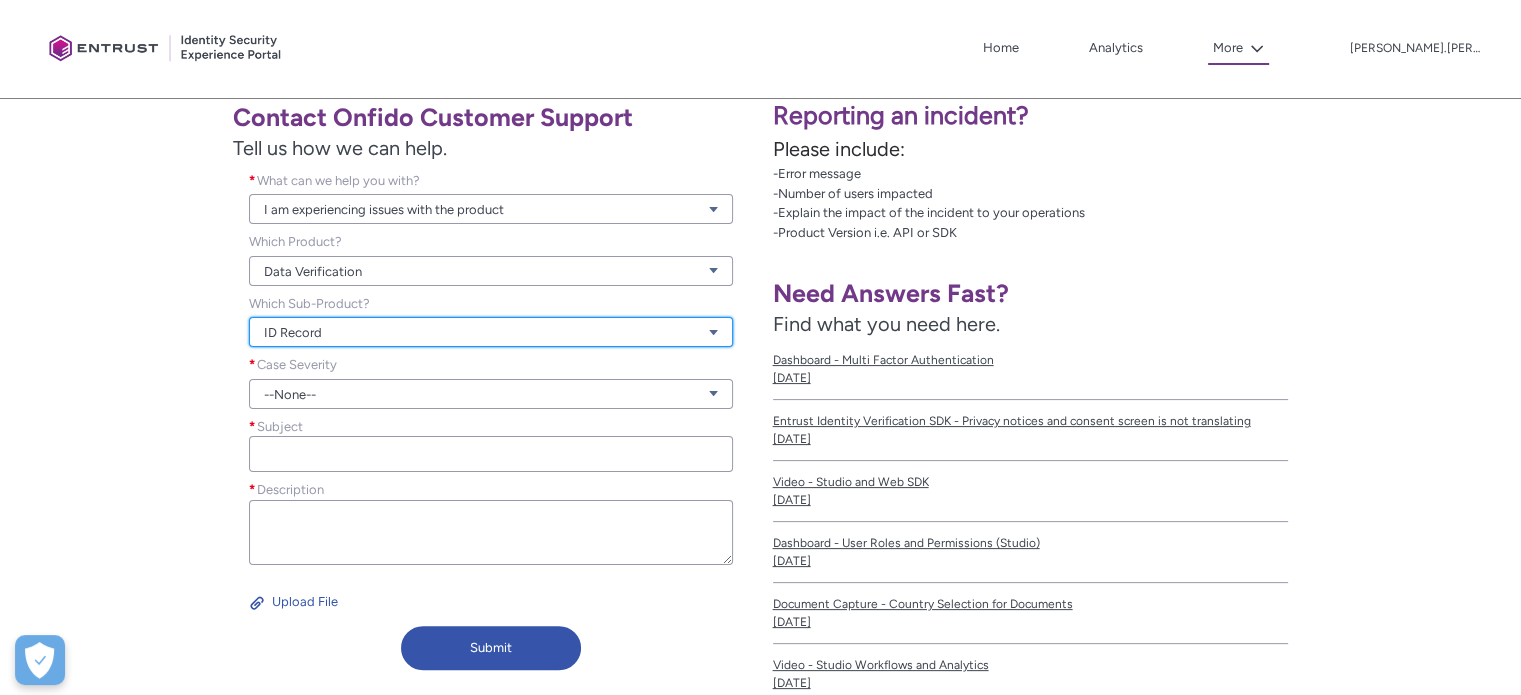 scroll, scrollTop: 400, scrollLeft: 0, axis: vertical 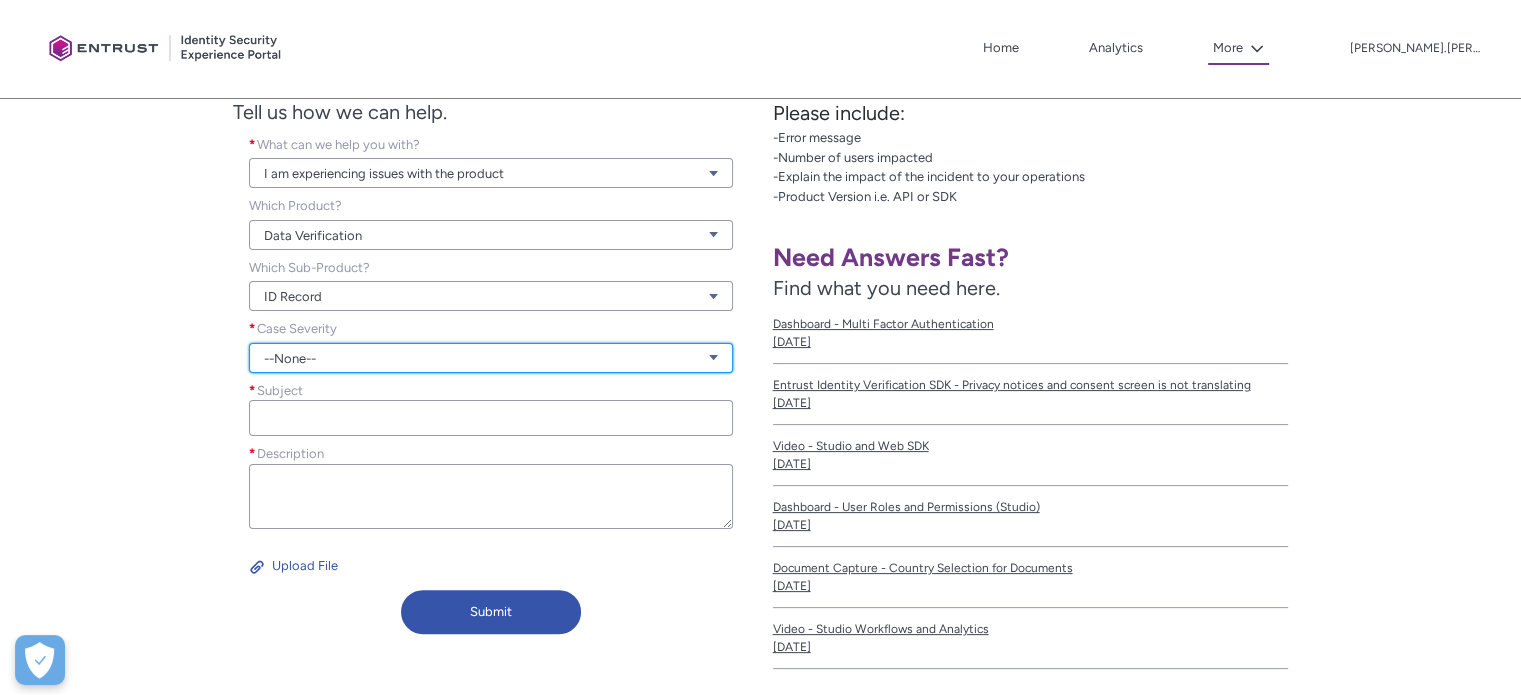 click on "--None--" at bounding box center [491, 358] 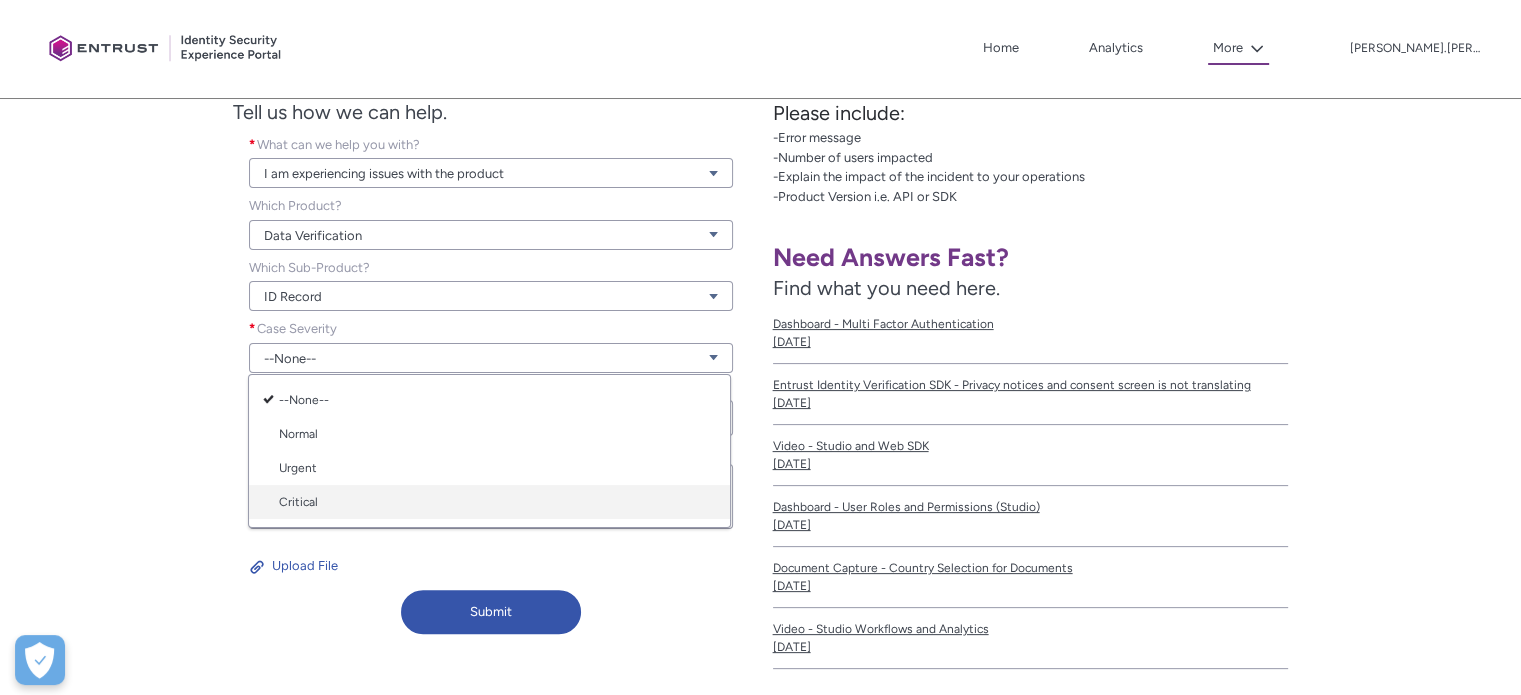 click on "Critical" at bounding box center (489, 502) 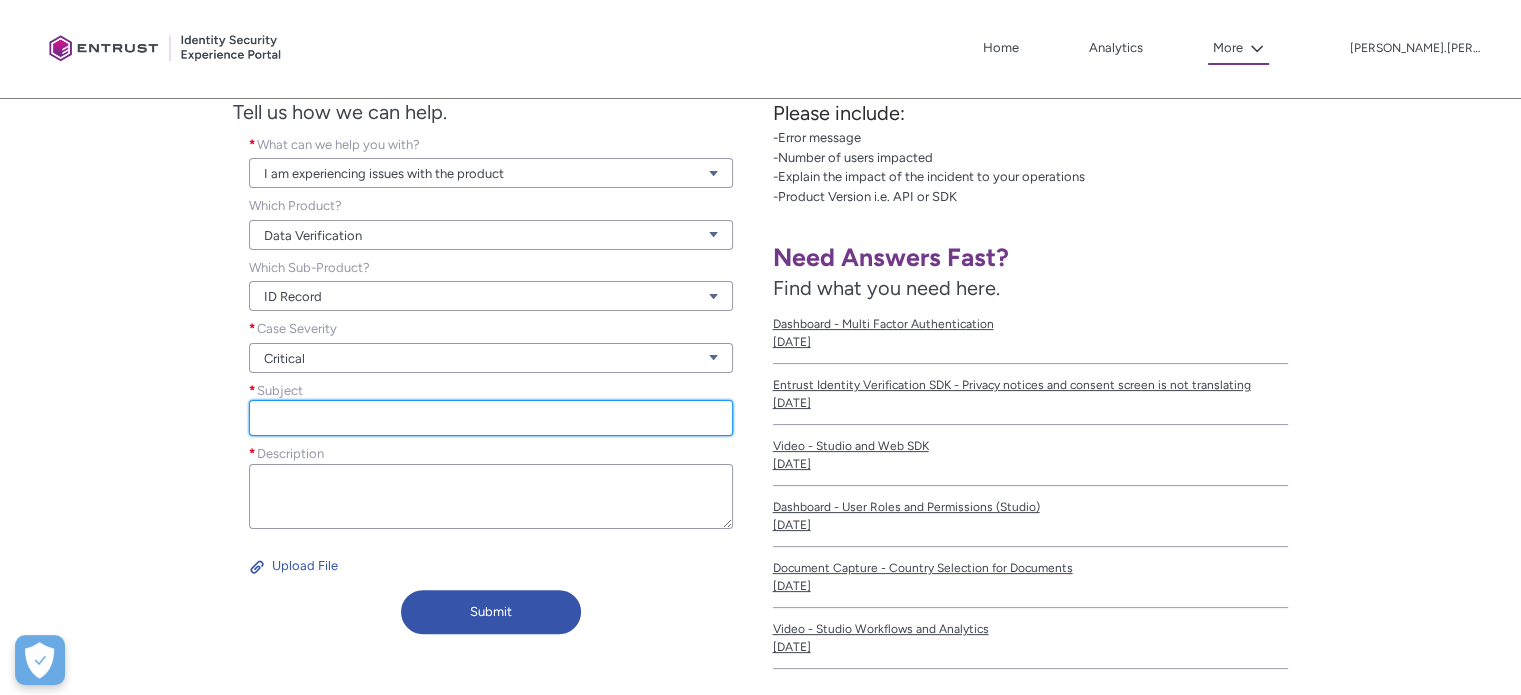 click on "Subject *" at bounding box center (491, 418) 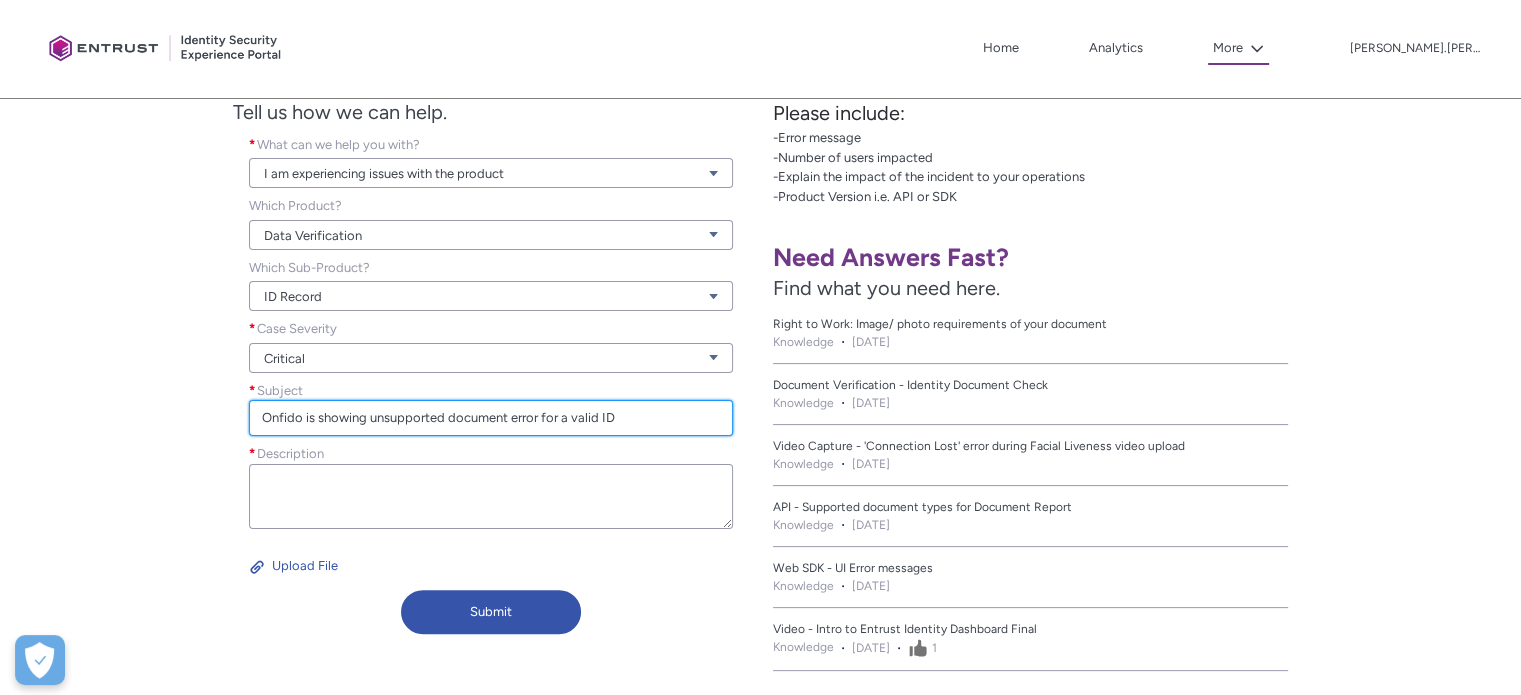 type on "Onfido is showing unsupported document error for a valid ID" 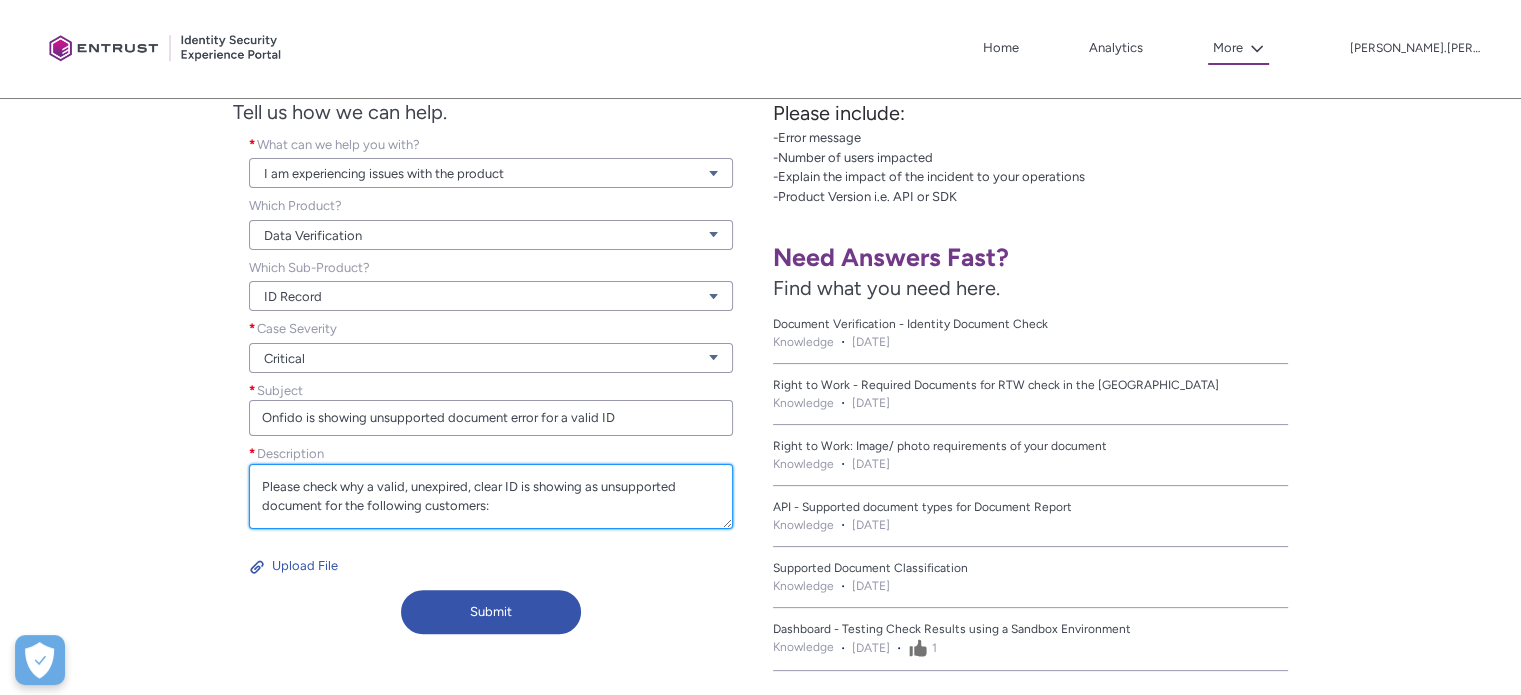 scroll, scrollTop: 4, scrollLeft: 0, axis: vertical 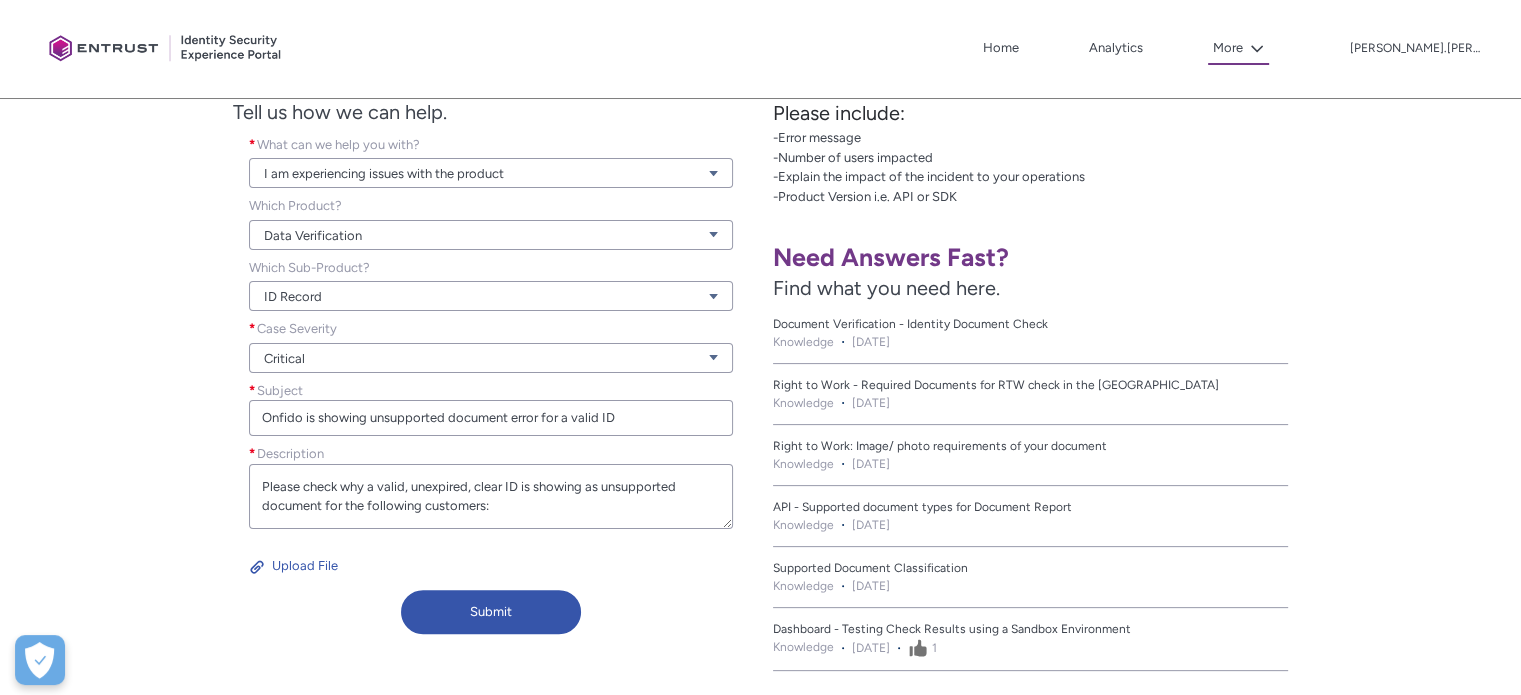 click on "Contact Onfido Customer Support Tell us how we can help. What can we help you with? * I am experiencing issues with the product View all dependencies Which Product? Data Verification View all dependencies Which Sub-Product? ID Record View all dependencies Case Severity * Critical Subject * Onfido is showing unsupported document error for a valid ID Description * Please check why a valid, unexpired, clear ID is showing as unsupported document for the following customers: Upload File Submit" at bounding box center (380, 348) 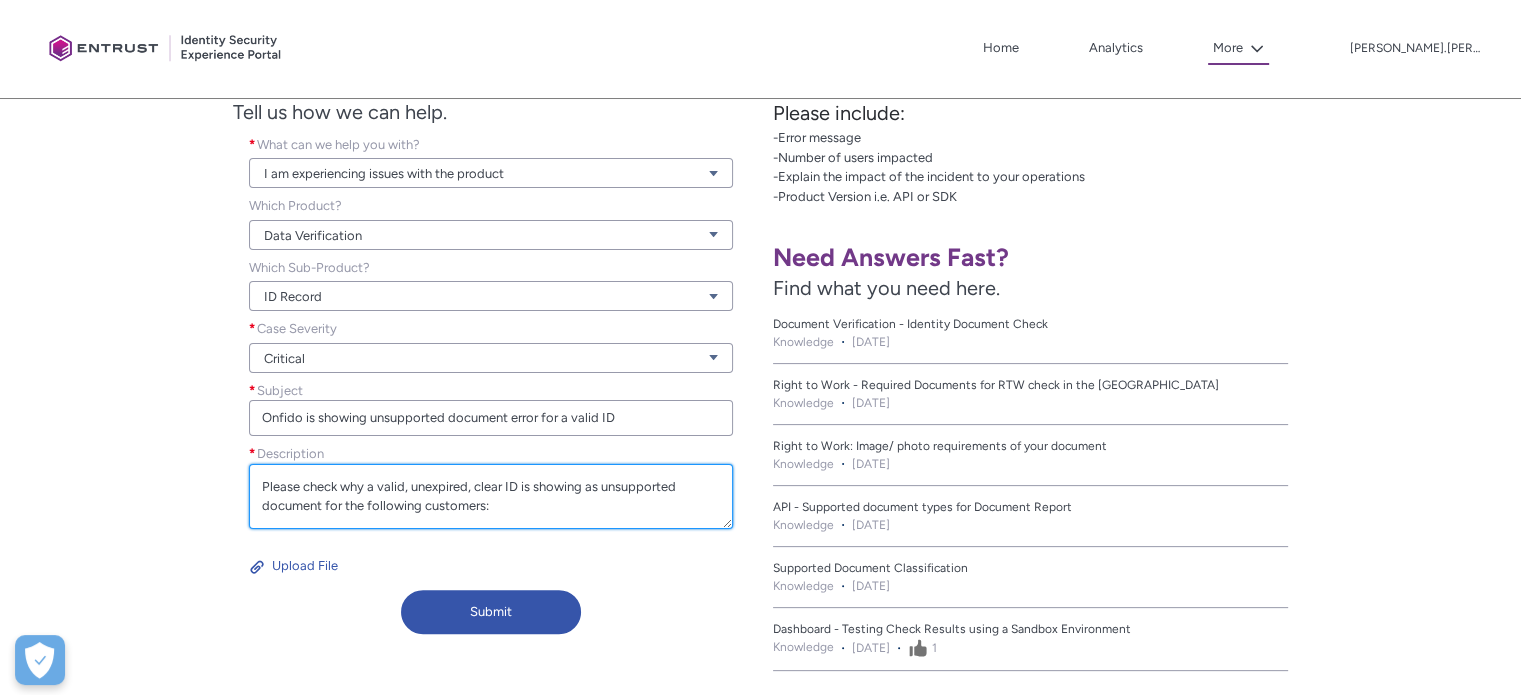 click on "Please check why a valid, unexpired, clear ID is showing as unsupported document for the following customers:" at bounding box center [491, 496] 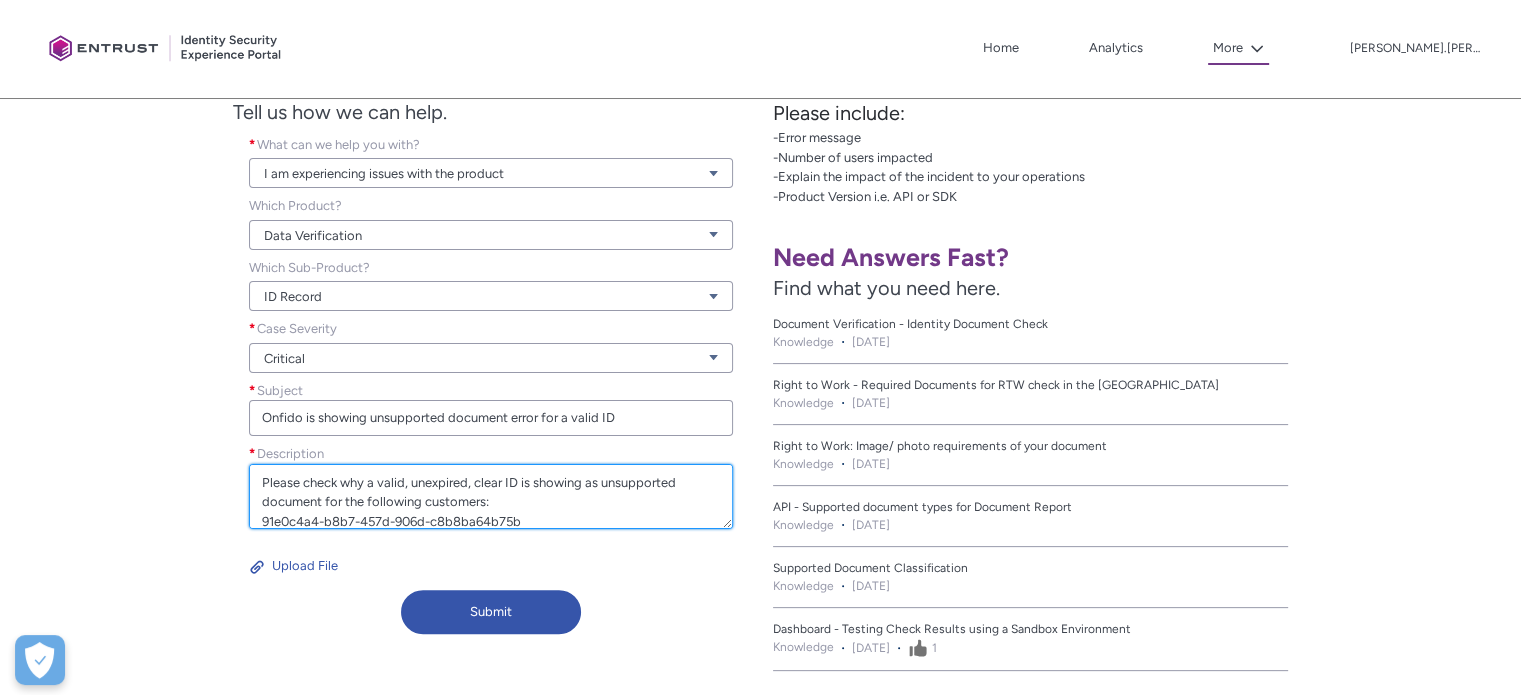 scroll, scrollTop: 24, scrollLeft: 0, axis: vertical 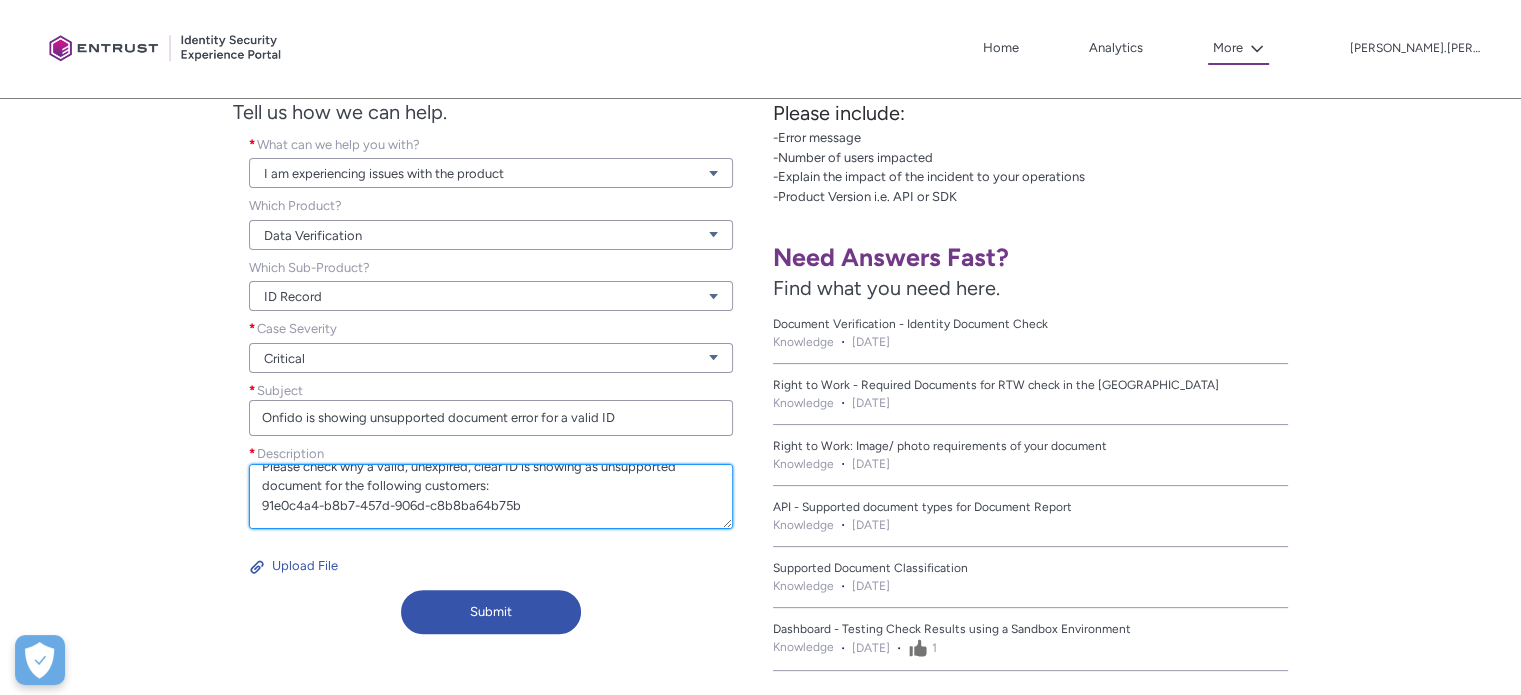 paste on "c4e89f59-2624-4e59-acd0-90eaf0aa90a8" 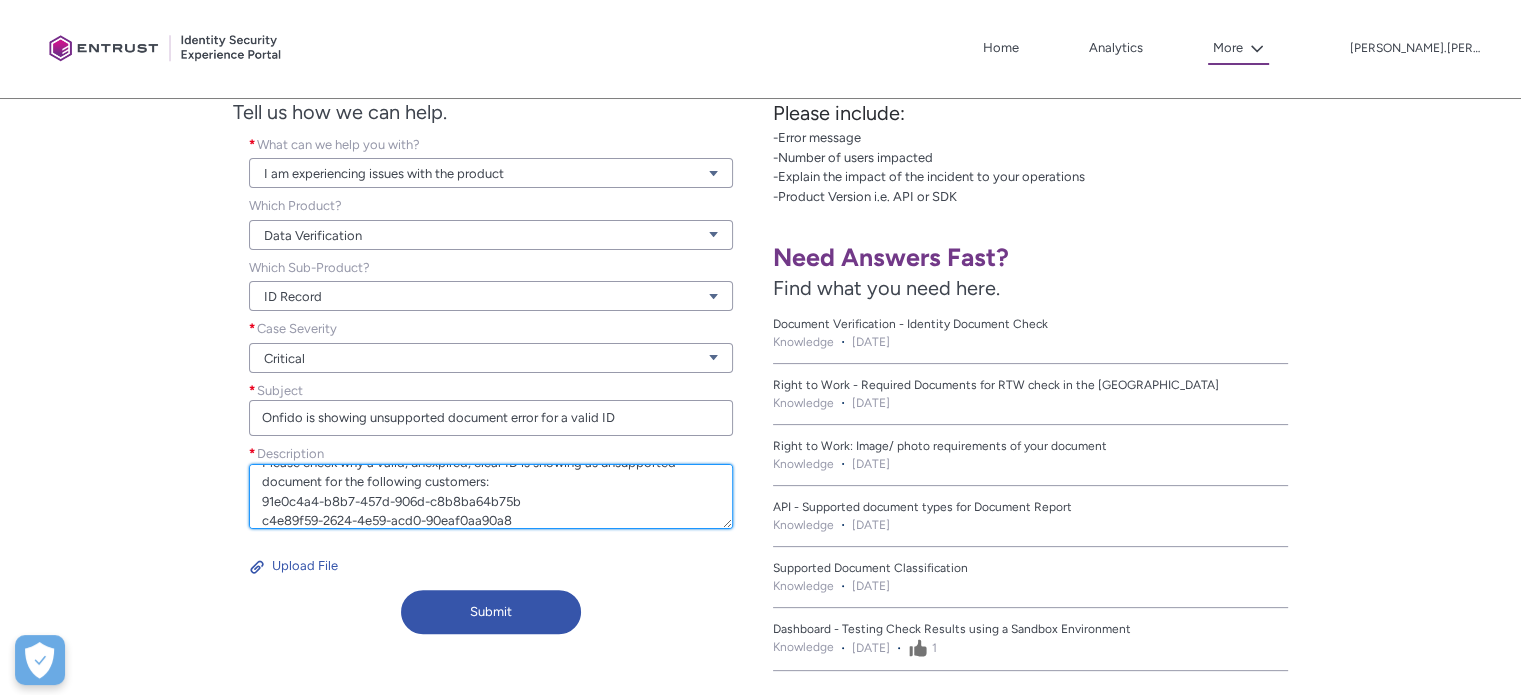 scroll, scrollTop: 44, scrollLeft: 0, axis: vertical 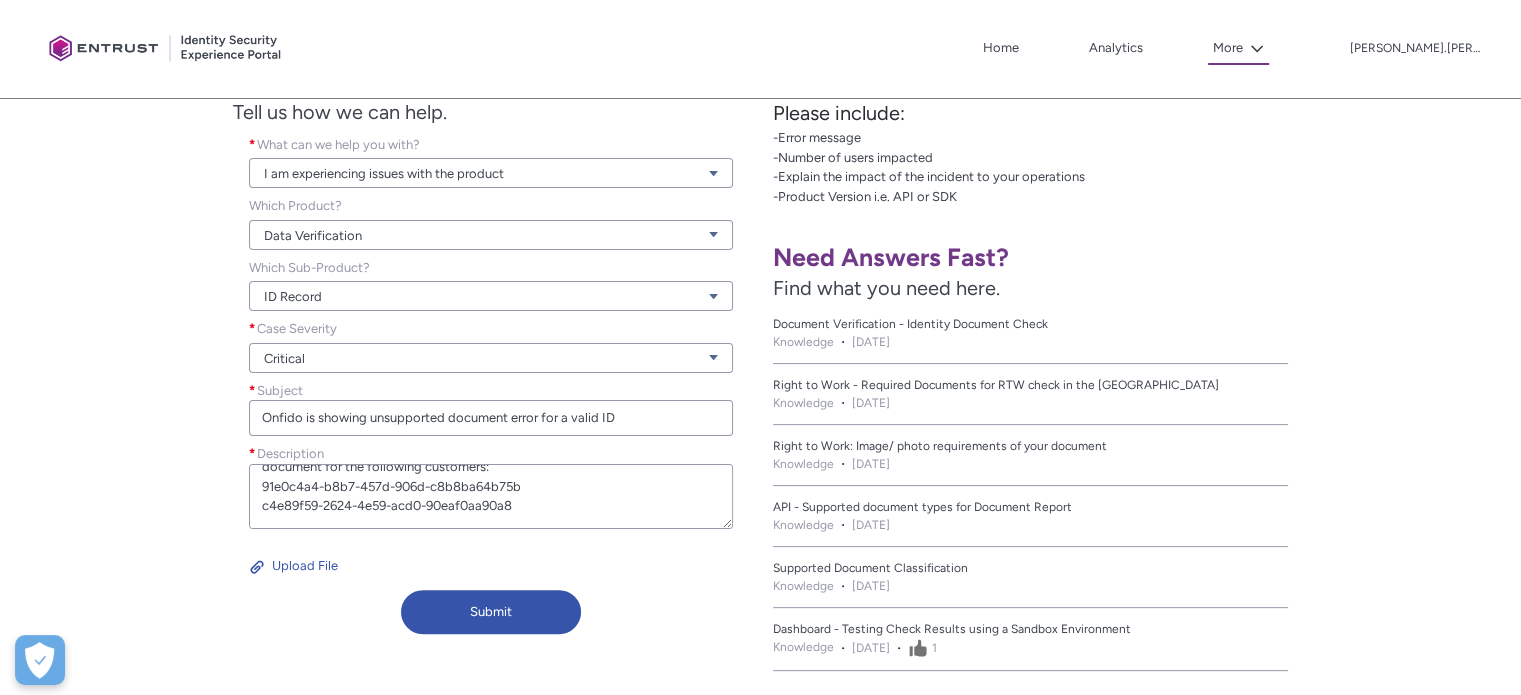 drag, startPoint x: 38, startPoint y: 395, endPoint x: 108, endPoint y: 388, distance: 70.34913 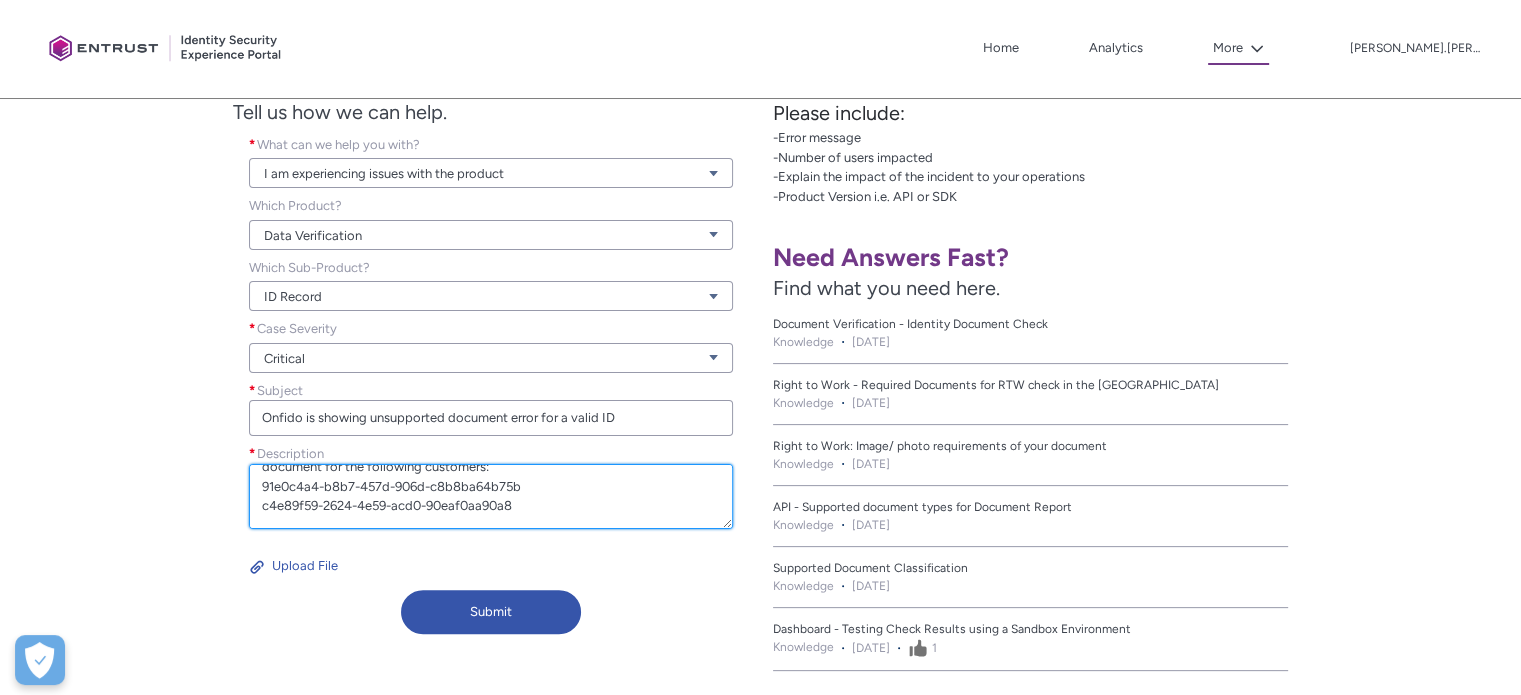click on "Please check why a valid, unexpired, clear ID is showing as unsupported document for the following customers:
91e0c4a4-b8b7-457d-906d-c8b8ba64b75b
c4e89f59-2624-4e59-acd0-90eaf0aa90a8" at bounding box center [491, 496] 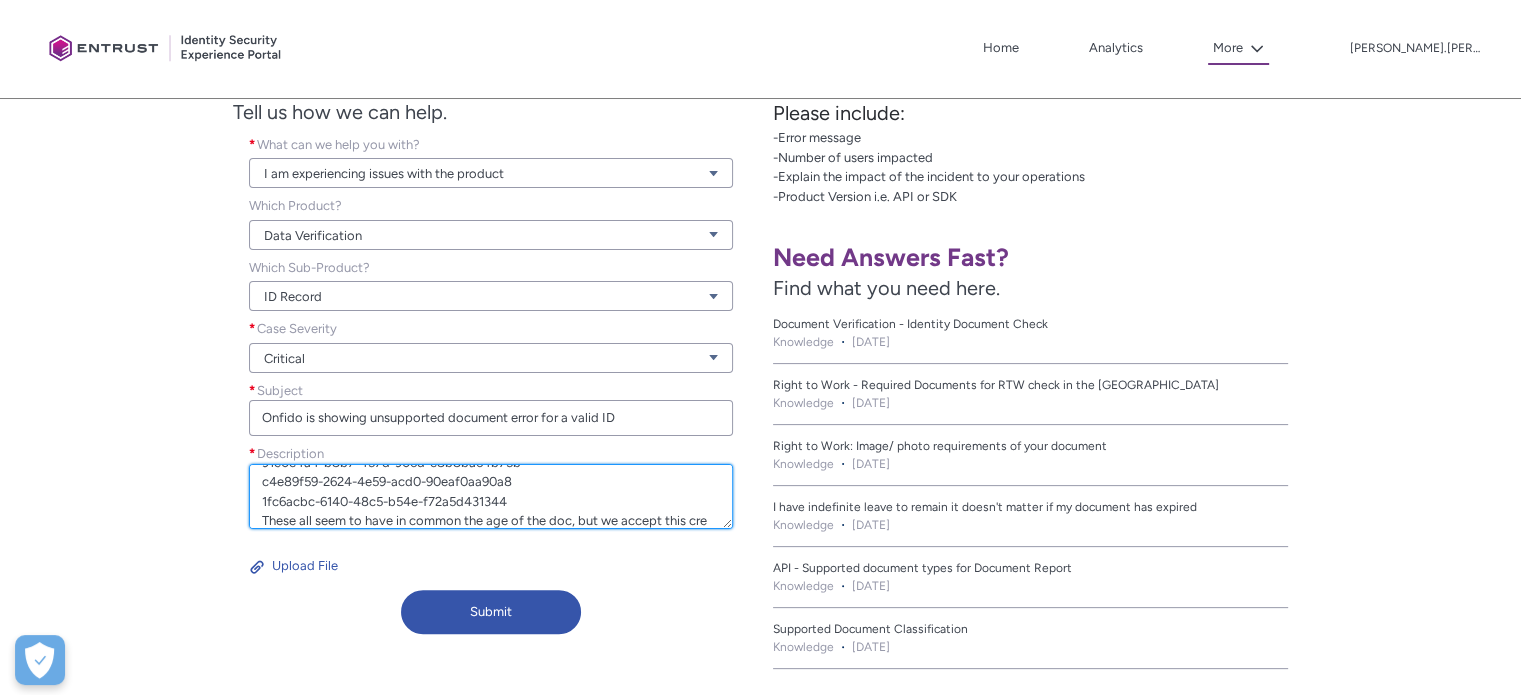 scroll, scrollTop: 83, scrollLeft: 0, axis: vertical 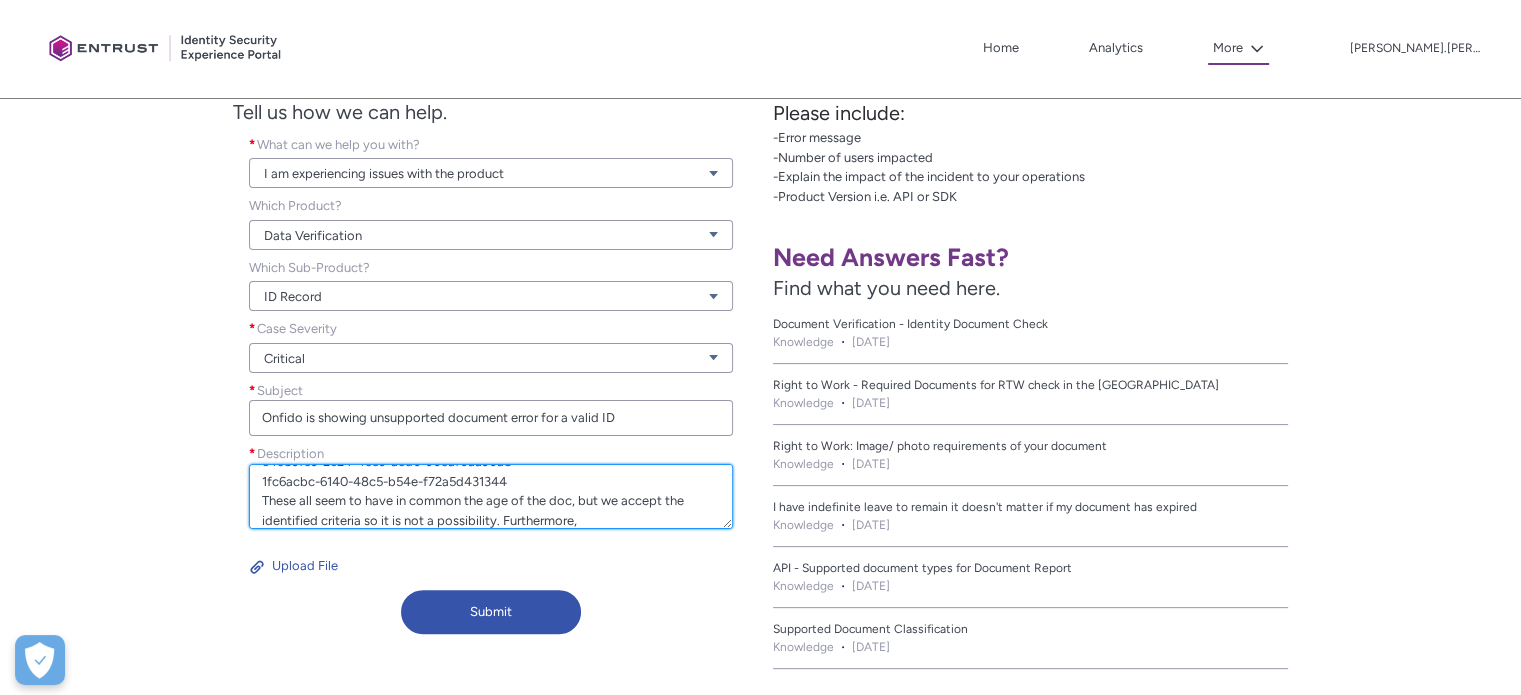 click on "Please check why a valid, unexpired, clear ID is showing as unsupported document for the following customers:
91e0c4a4-b8b7-457d-906d-c8b8ba64b75b
c4e89f59-2624-4e59-acd0-90eaf0aa90a8
1fc6acbc-6140-48c5-b54e-f72a5d431344
These all seem to have in common the age of the doc, but we accept the identified criteria so it is not a possibility. Furthermore," at bounding box center (491, 496) 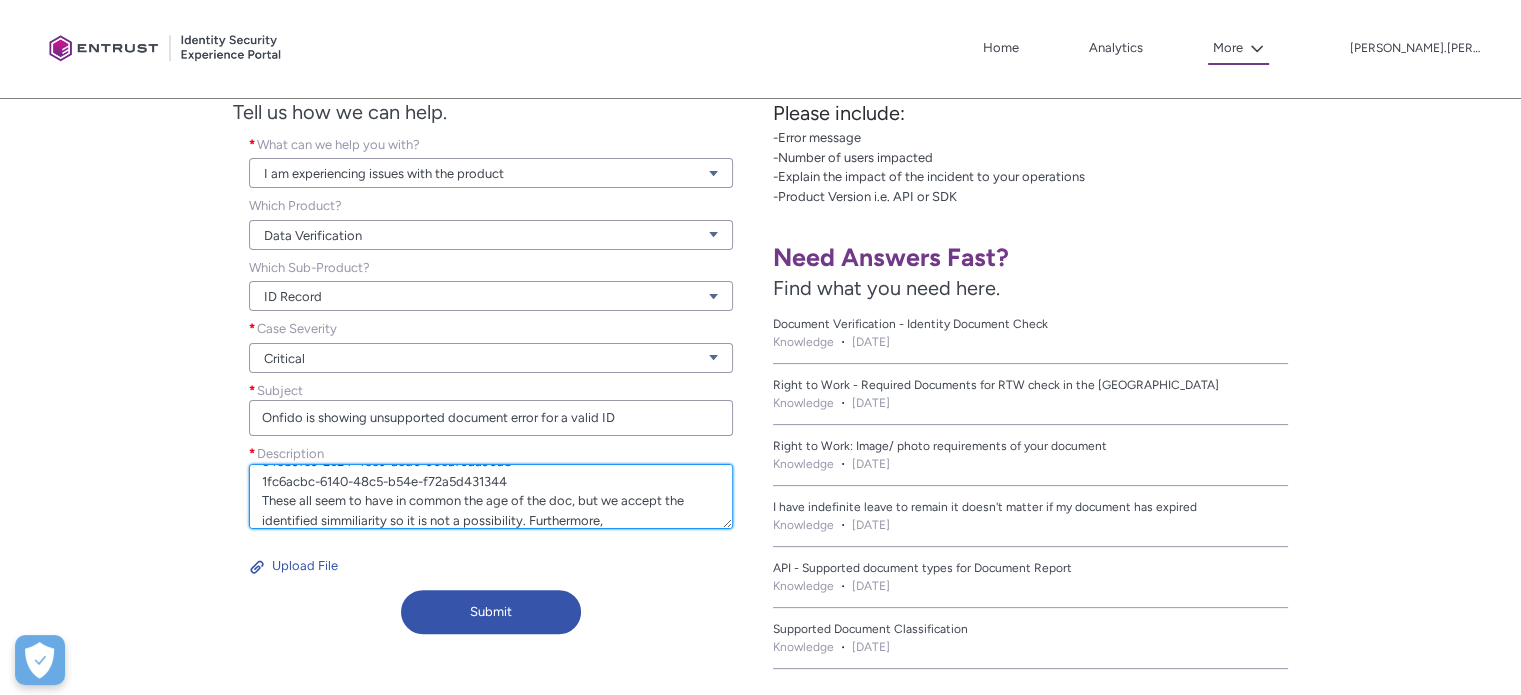 click on "Please check why a valid, unexpired, clear ID is showing as unsupported document for the following customers:
91e0c4a4-b8b7-457d-906d-c8b8ba64b75b
c4e89f59-2624-4e59-acd0-90eaf0aa90a8
1fc6acbc-6140-48c5-b54e-f72a5d431344
These all seem to have in common the age of the doc, but we accept the identified simmiliarity so it is not a possibility. Furthermore," at bounding box center (491, 496) 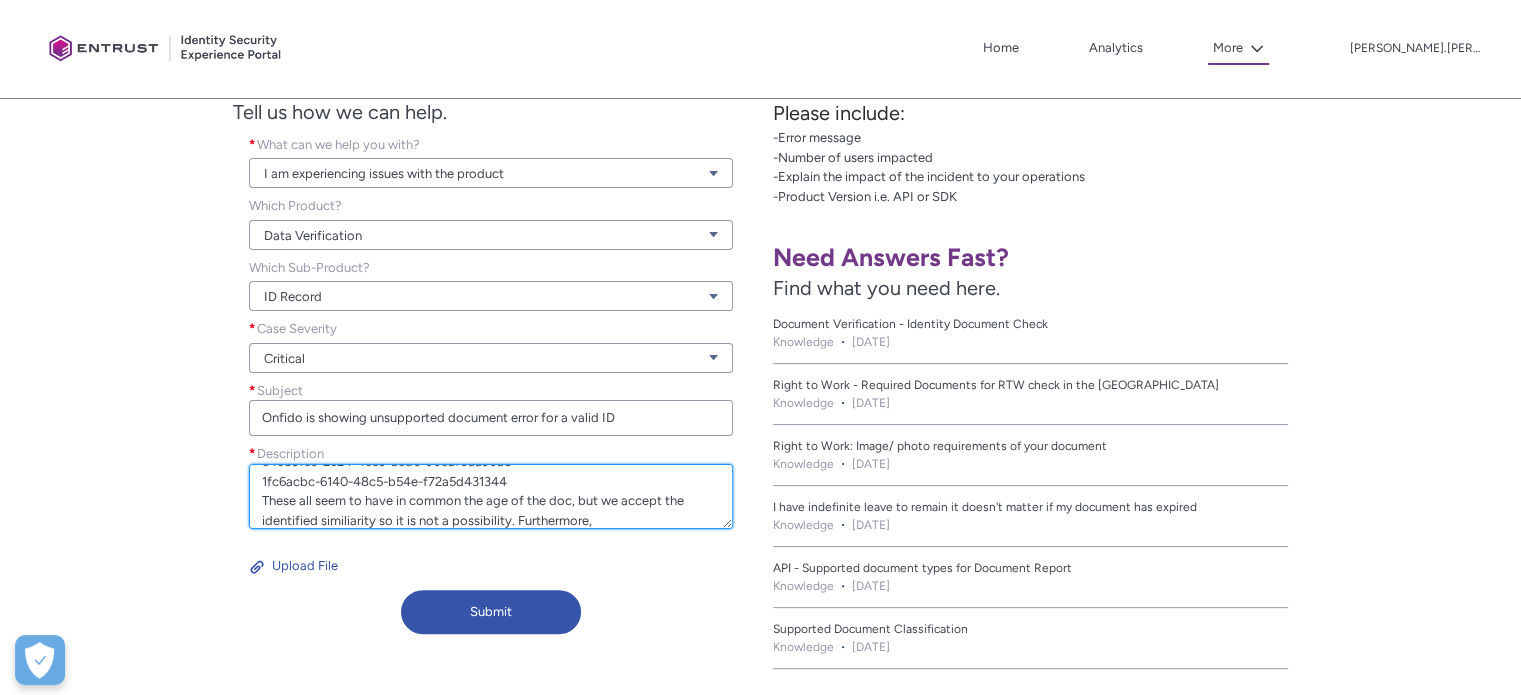 click on "Please check why a valid, unexpired, clear ID is showing as unsupported document for the following customers:
91e0c4a4-b8b7-457d-906d-c8b8ba64b75b
c4e89f59-2624-4e59-acd0-90eaf0aa90a8
1fc6acbc-6140-48c5-b54e-f72a5d431344
These all seem to have in common the age of the doc, but we accept the identified similiarity so it is not a possibility. Furthermore," at bounding box center [491, 496] 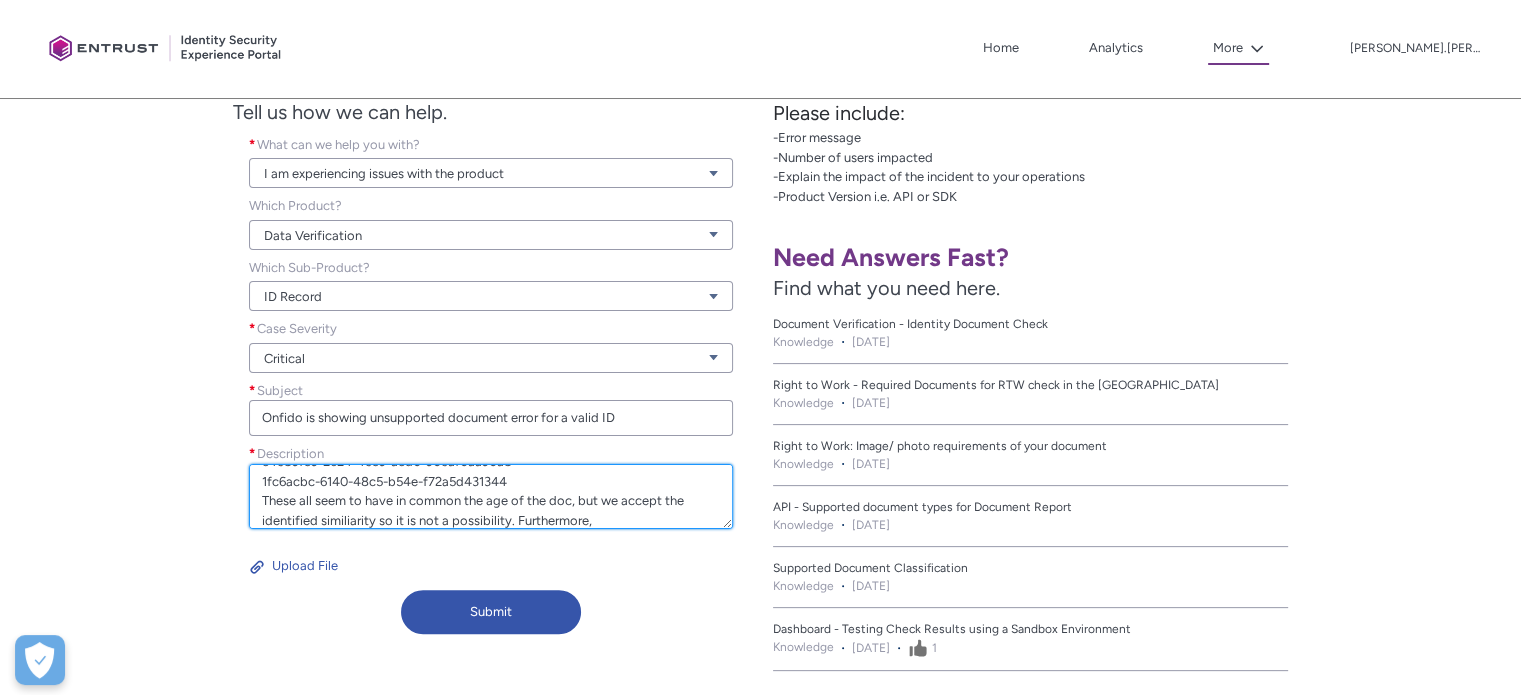 click on "Please check why a valid, unexpired, clear ID is showing as unsupported document for the following customers:
91e0c4a4-b8b7-457d-906d-c8b8ba64b75b
c4e89f59-2624-4e59-acd0-90eaf0aa90a8
1fc6acbc-6140-48c5-b54e-f72a5d431344
These all seem to have in common the age of the doc, but we accept the identified similiarity so it is not a possibility. Furthermore," at bounding box center [491, 496] 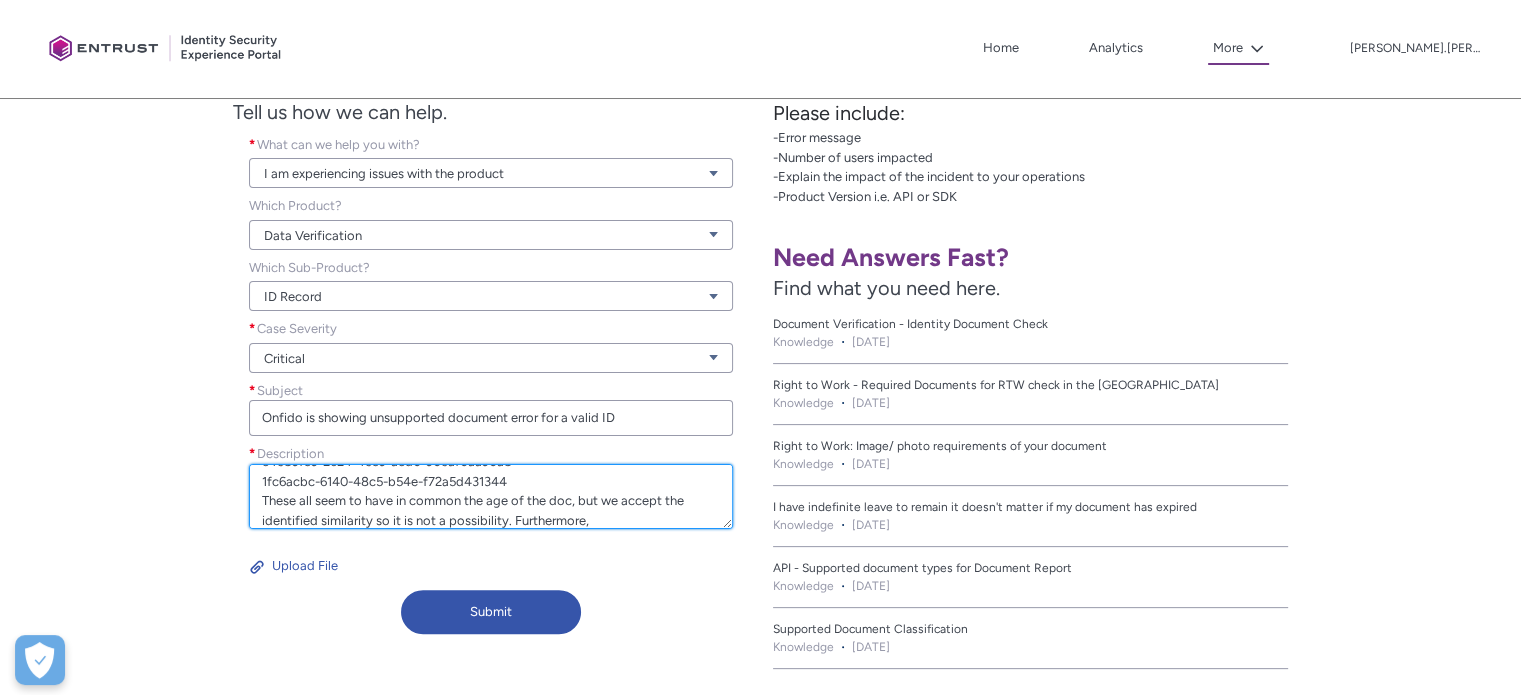click on "Please check why a valid, unexpired, clear ID is showing as unsupported document for the following customers:
91e0c4a4-b8b7-457d-906d-c8b8ba64b75b
c4e89f59-2624-4e59-acd0-90eaf0aa90a8
1fc6acbc-6140-48c5-b54e-f72a5d431344
These all seem to have in common the age of the doc, but we accept the identified similarity so it is not a possibility. Furthermore," at bounding box center [491, 496] 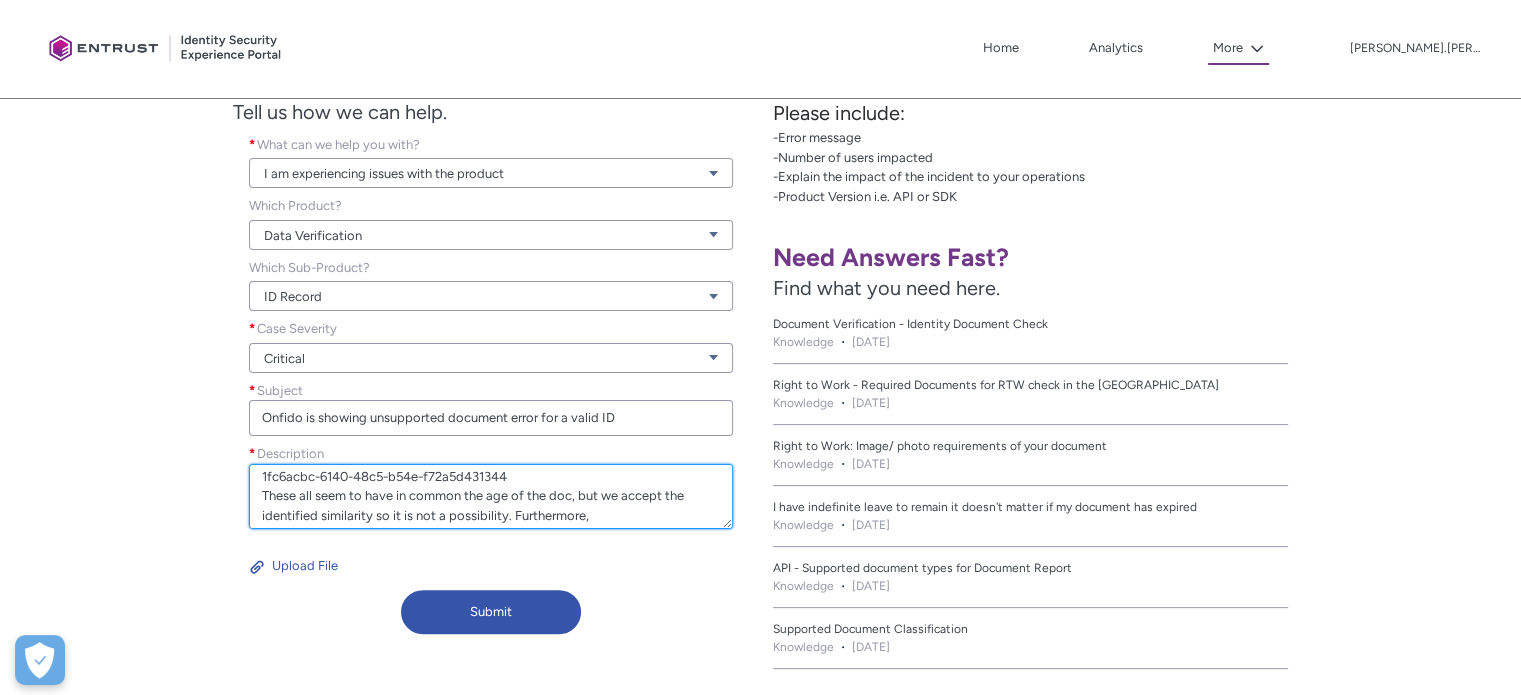 scroll, scrollTop: 92, scrollLeft: 0, axis: vertical 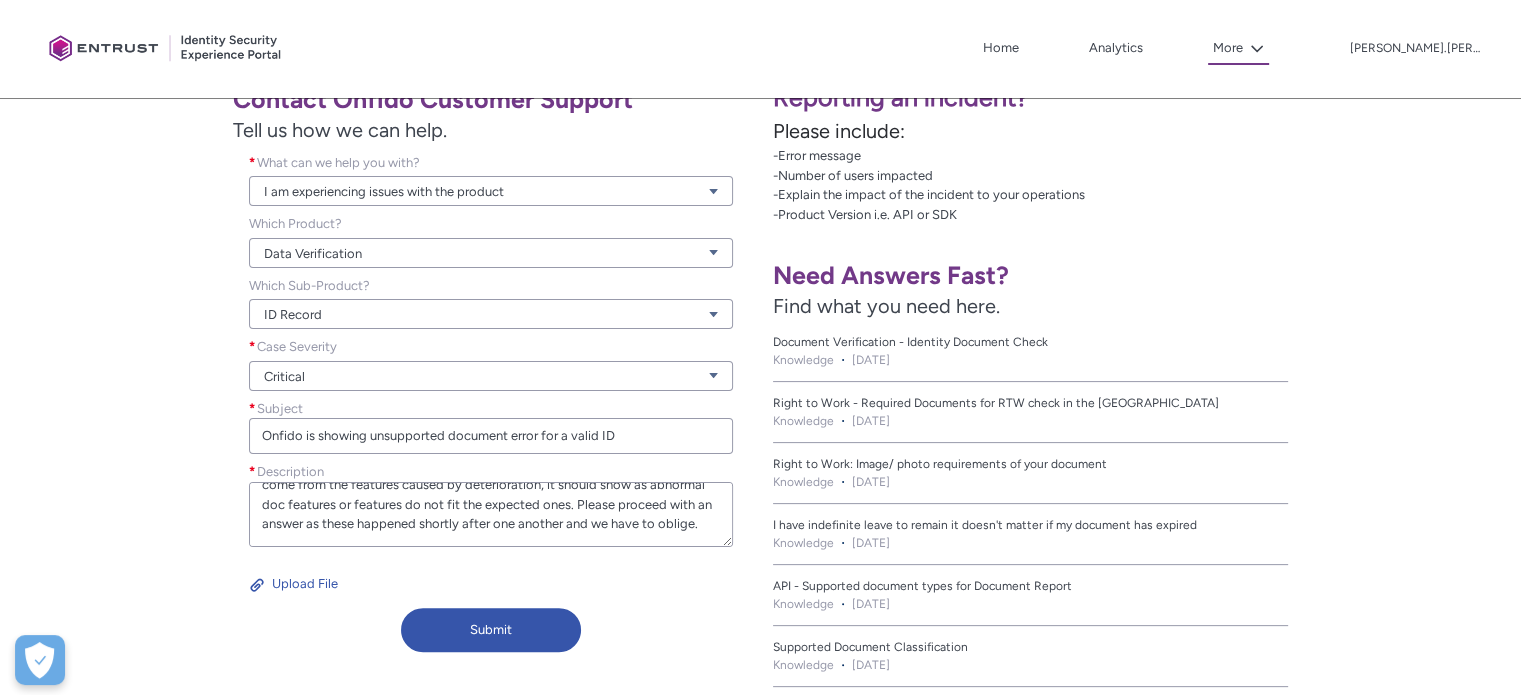 type on "Please check why a valid, unexpired, clear ID is showing as unsupported document for the following customers:
91e0c4a4-b8b7-457d-906d-c8b8ba64b75b
c4e89f59-2624-4e59-acd0-90eaf0aa90a8
1fc6acbc-6140-48c5-b54e-f72a5d431344
These all seem to have in common the age of the doc, but we accept the identified similarity so it is not a possibility. Furthermore, if the error would come from the features caused by deterioration, it should show as abnormal doc features or features do not fit the expected ones. Please proceed with an answer as these happened shortly after one another and we have to oblige." 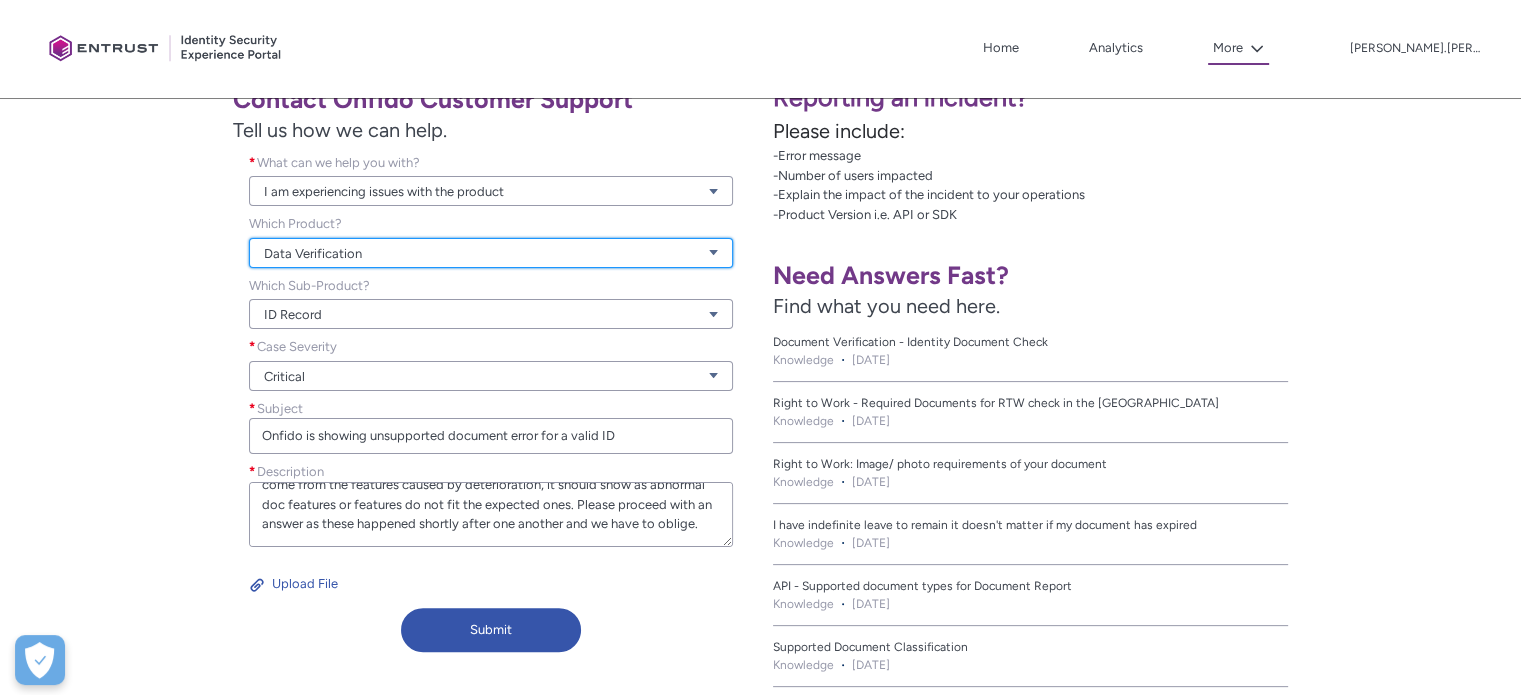 click on "Data Verification" at bounding box center [491, 253] 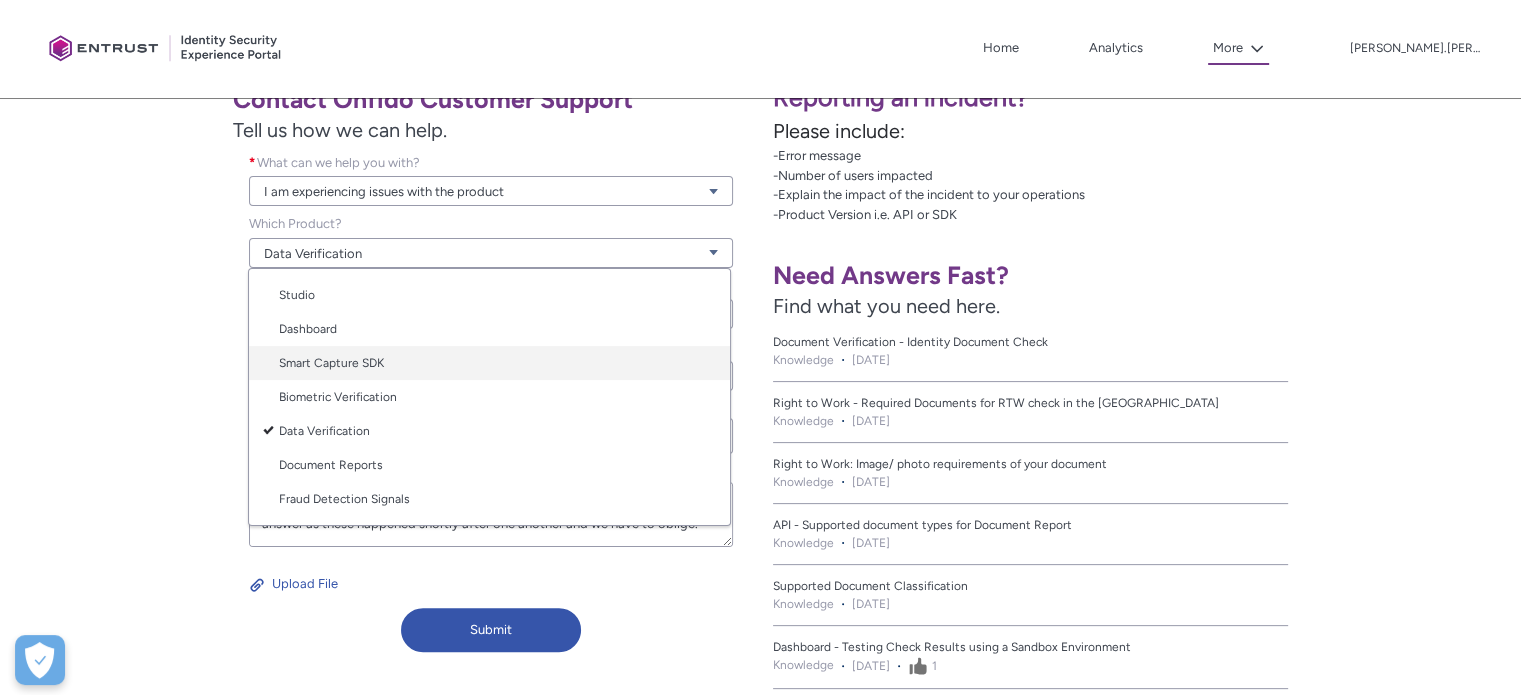 scroll, scrollTop: 100, scrollLeft: 0, axis: vertical 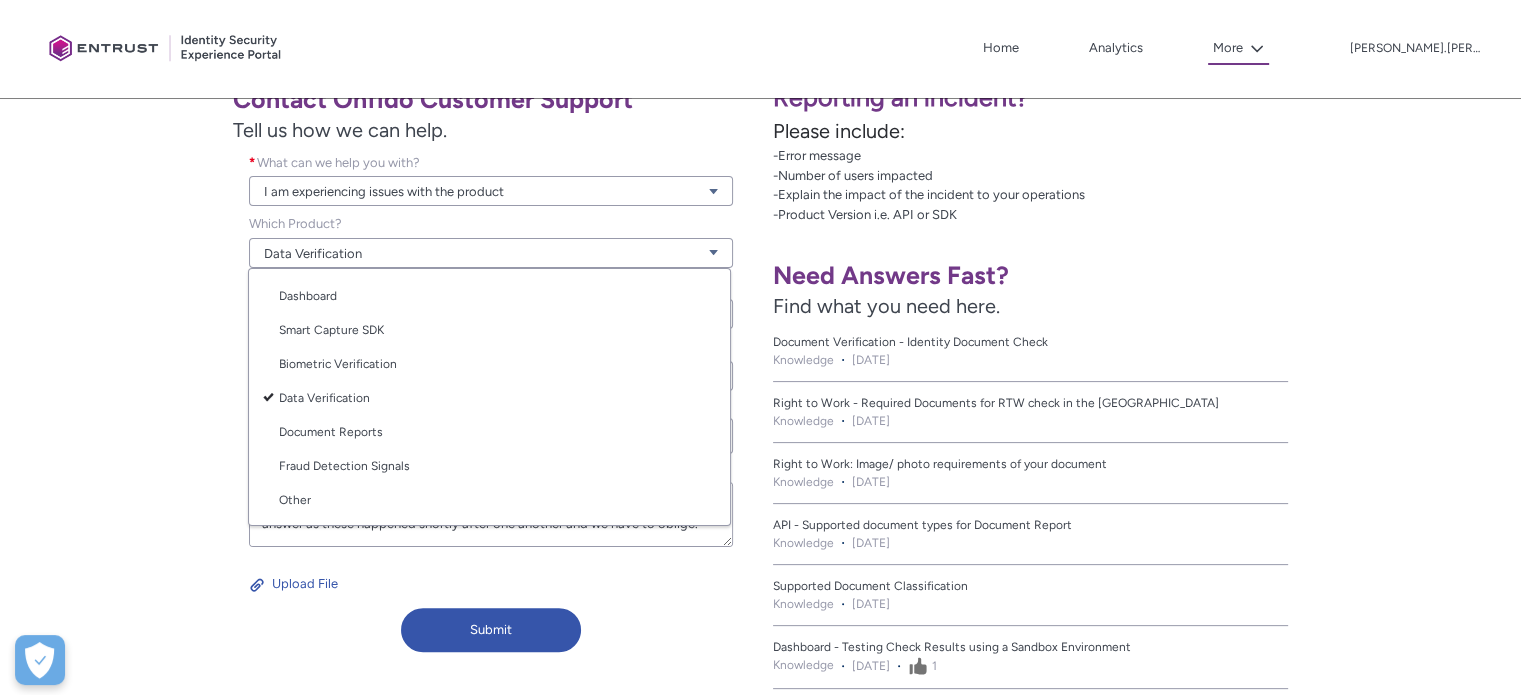 click on "Contact Onfido Customer Support Tell us how we can help. What can we help you with? * I am experiencing issues with the product View all dependencies Which Product? Data Verification View all dependencies Which Sub-Product? ID Record View all dependencies Case Severity * Critical Subject * Onfido is showing unsupported document error for a valid ID Description * Please check why a valid, unexpired, clear ID is showing as unsupported document for the following customers:
91e0c4a4-b8b7-457d-906d-c8b8ba64b75b
c4e89f59-2624-4e59-acd0-90eaf0aa90a8
1fc6acbc-6140-48c5-b54e-f72a5d431344
These all seem to have in common the age of the doc, but we accept the identified similarity so it is not a possibility. Furthermore, if the error would come from the features caused by deterioration, it should show as abnormal doc features or features do not fit the expected ones. Please proceed with an answer as these happened shortly after one another and we have to oblige. Upload File Submit" at bounding box center [380, 366] 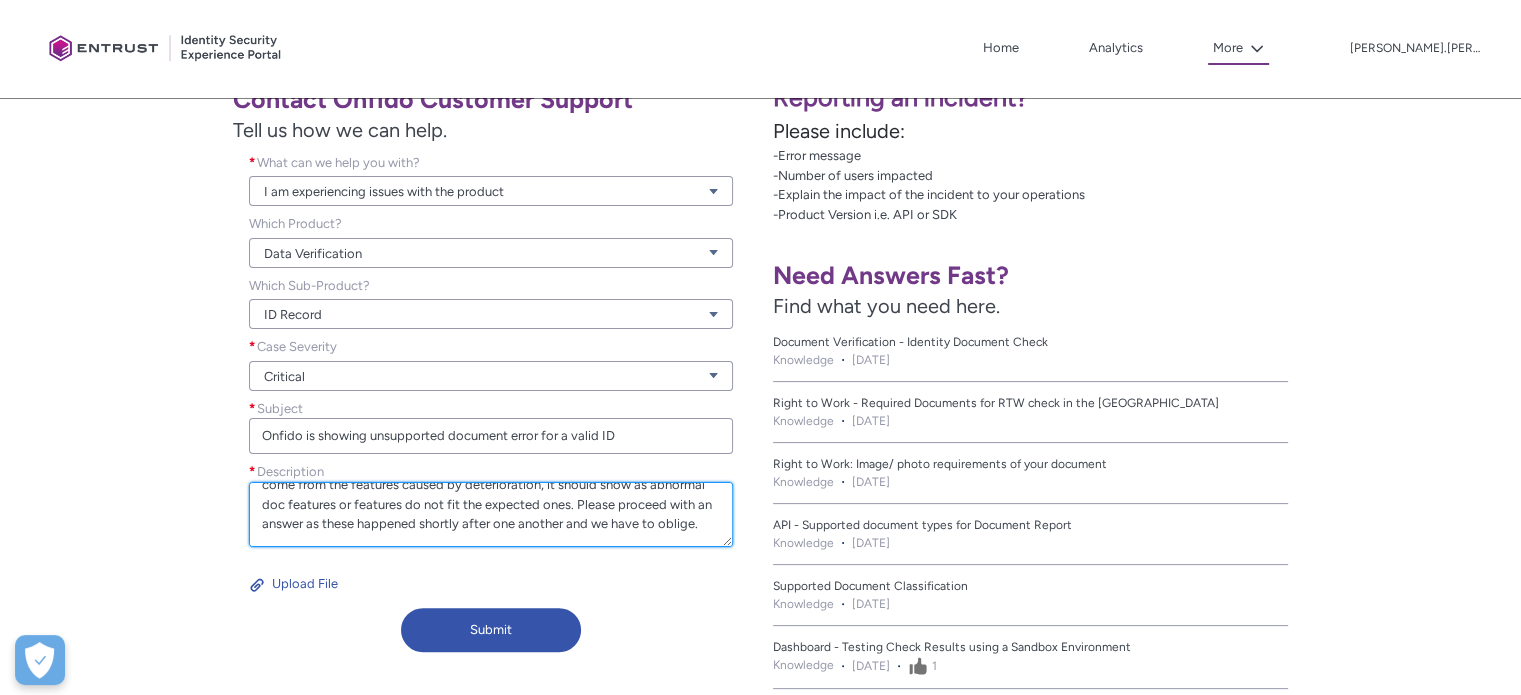 click on "Please check why a valid, unexpired, clear ID is showing as unsupported document for the following customers:
91e0c4a4-b8b7-457d-906d-c8b8ba64b75b
c4e89f59-2624-4e59-acd0-90eaf0aa90a8
1fc6acbc-6140-48c5-b54e-f72a5d431344
These all seem to have in common the age of the doc, but we accept the identified similarity so it is not a possibility. Furthermore, if the error would come from the features caused by deterioration, it should show as abnormal doc features or features do not fit the expected ones. Please proceed with an answer as these happened shortly after one another and we have to oblige." at bounding box center [491, 514] 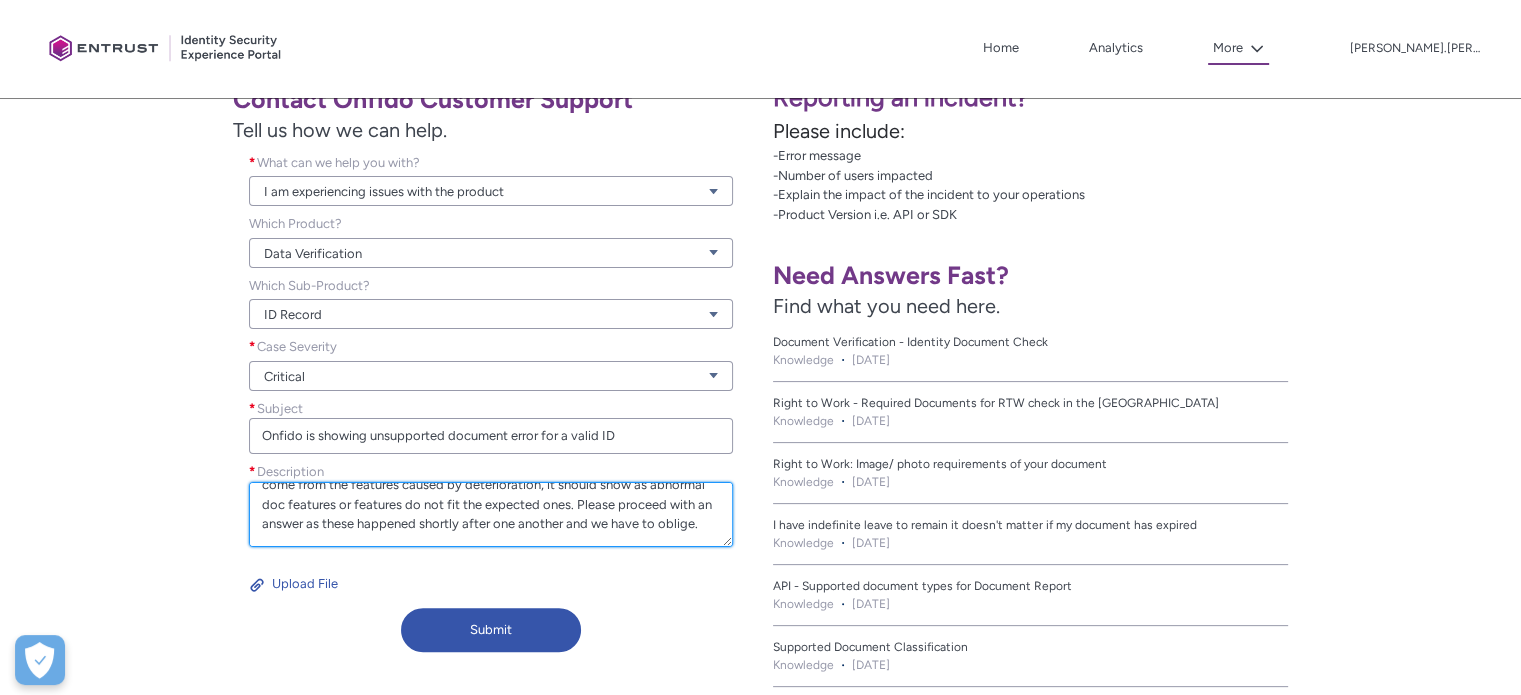 click on "Please check why a valid, unexpired, clear ID is showing as unsupported document for the following customers:
91e0c4a4-b8b7-457d-906d-c8b8ba64b75b
c4e89f59-2624-4e59-acd0-90eaf0aa90a8
1fc6acbc-6140-48c5-b54e-f72a5d431344
These all seem to have in common the age of the doc, but we accept the identified similarity so it is not a possibility. Furthermore, if the error would come from the features caused by deterioration, it should show as abnormal doc features or features do not fit the expected ones. Please proceed with an answer as these happened shortly after one another and we have to oblige." at bounding box center [491, 514] 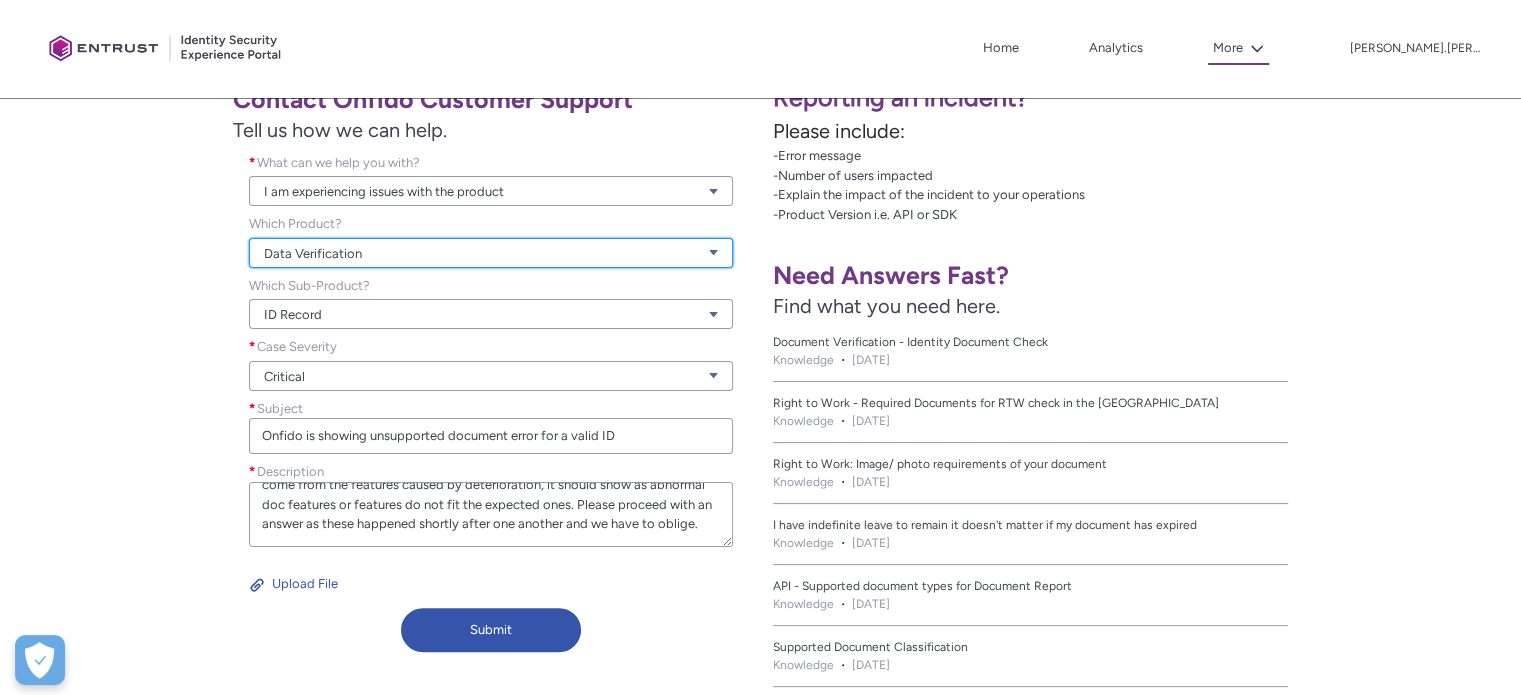 click on "Data Verification" at bounding box center (491, 253) 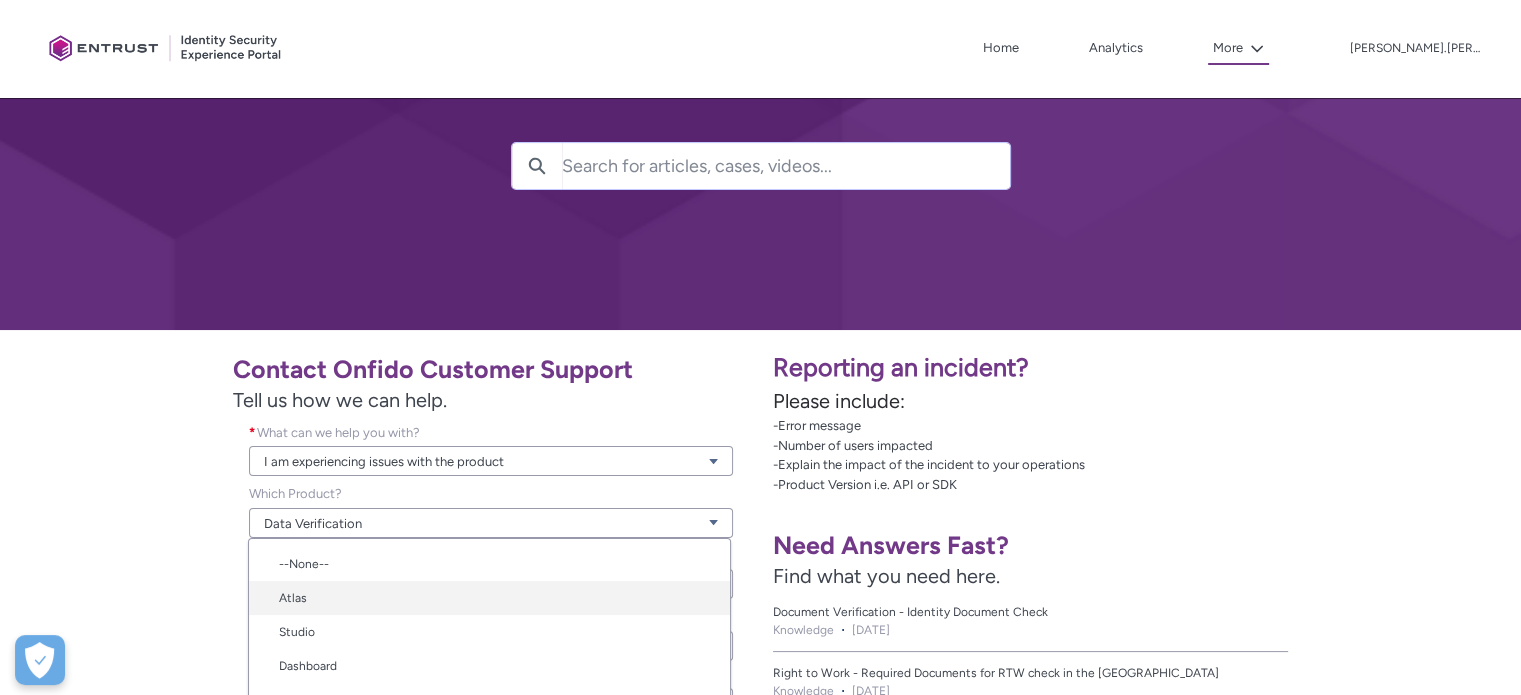 scroll, scrollTop: 200, scrollLeft: 0, axis: vertical 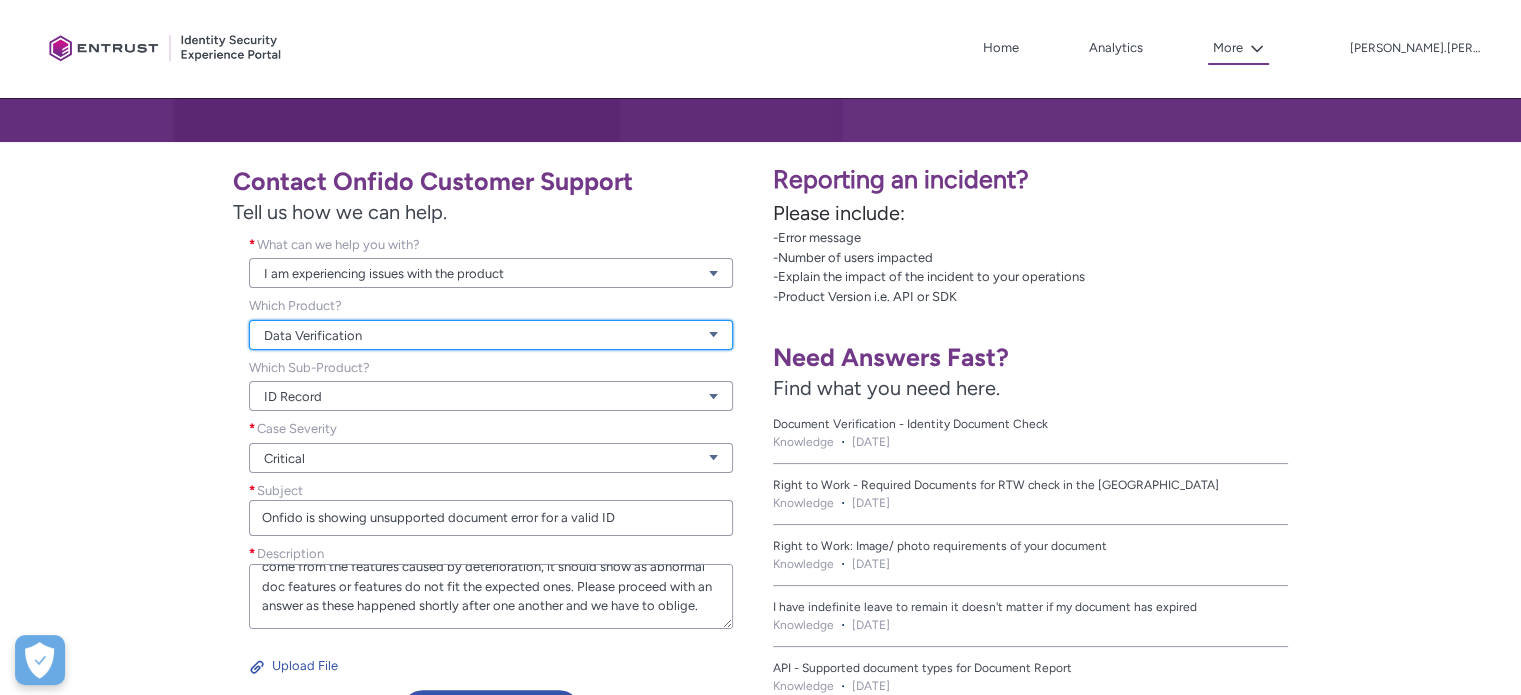 click on "Data Verification" at bounding box center [491, 335] 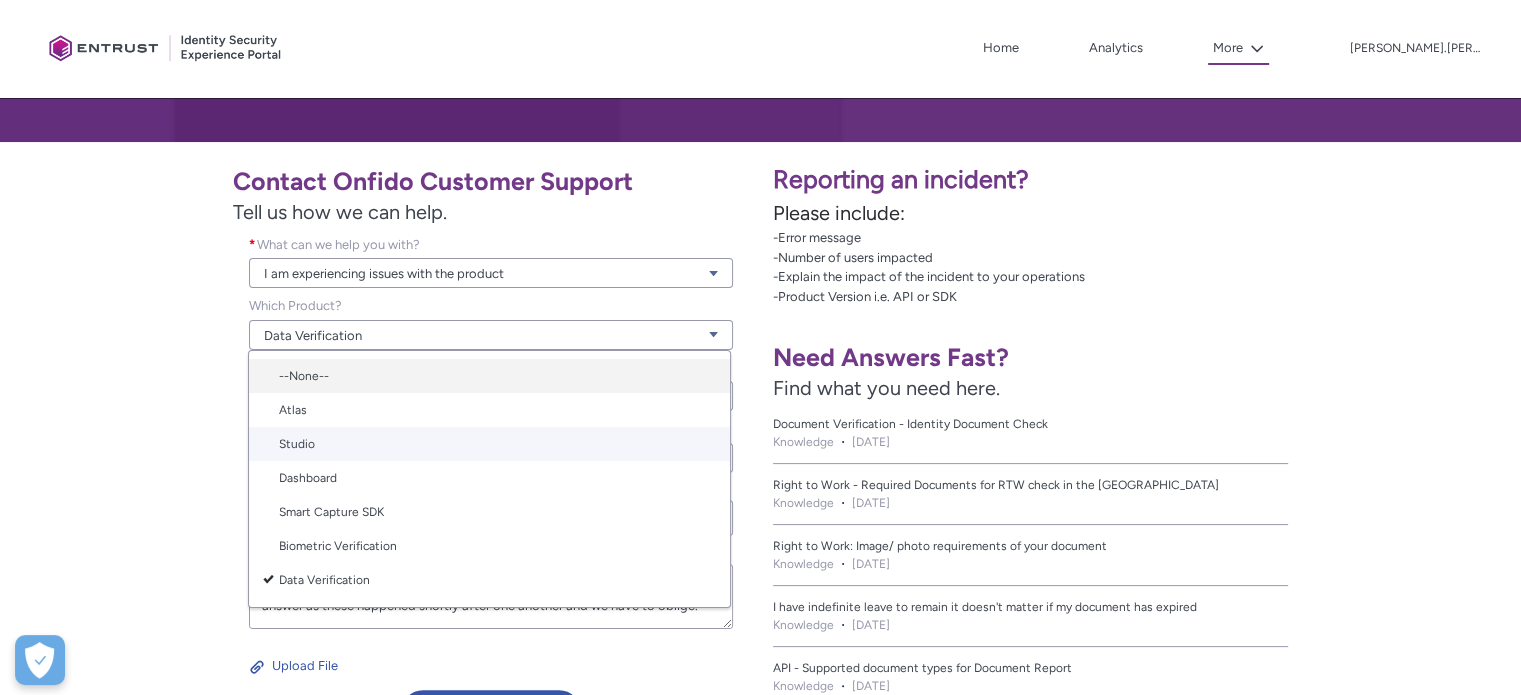 scroll, scrollTop: 200, scrollLeft: 0, axis: vertical 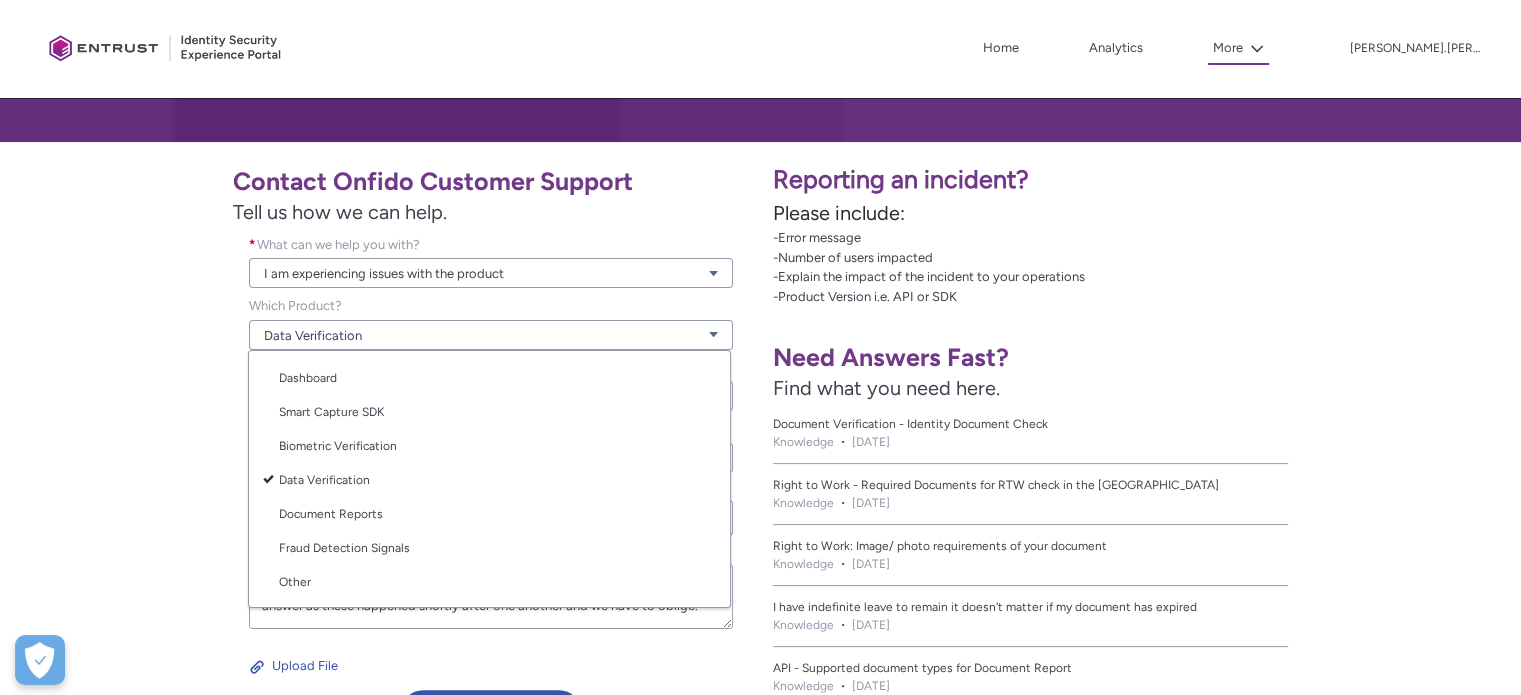 click on "Contact Onfido Customer Support Tell us how we can help. What can we help you with? * I am experiencing issues with the product View all dependencies Which Product? Data Verification View all dependencies Which Sub-Product? ID Record View all dependencies Case Severity * Critical Subject * Onfido is showing unsupported document error for a valid ID Description * Please check why a valid, unexpired, clear ID is showing as unsupported document for the following customers:
91e0c4a4-b8b7-457d-906d-c8b8ba64b75b
c4e89f59-2624-4e59-acd0-90eaf0aa90a8
1fc6acbc-6140-48c5-b54e-f72a5d431344
These all seem to have in common the age of the doc, but we accept the identified similarity so it is not a possibility. Furthermore, if the error would come from the features caused by deterioration, it should show as abnormal doc features or features do not fit the expected ones. Please proceed with an answer as these happened shortly after one another and we have to oblige. Upload File Submit" at bounding box center (380, 448) 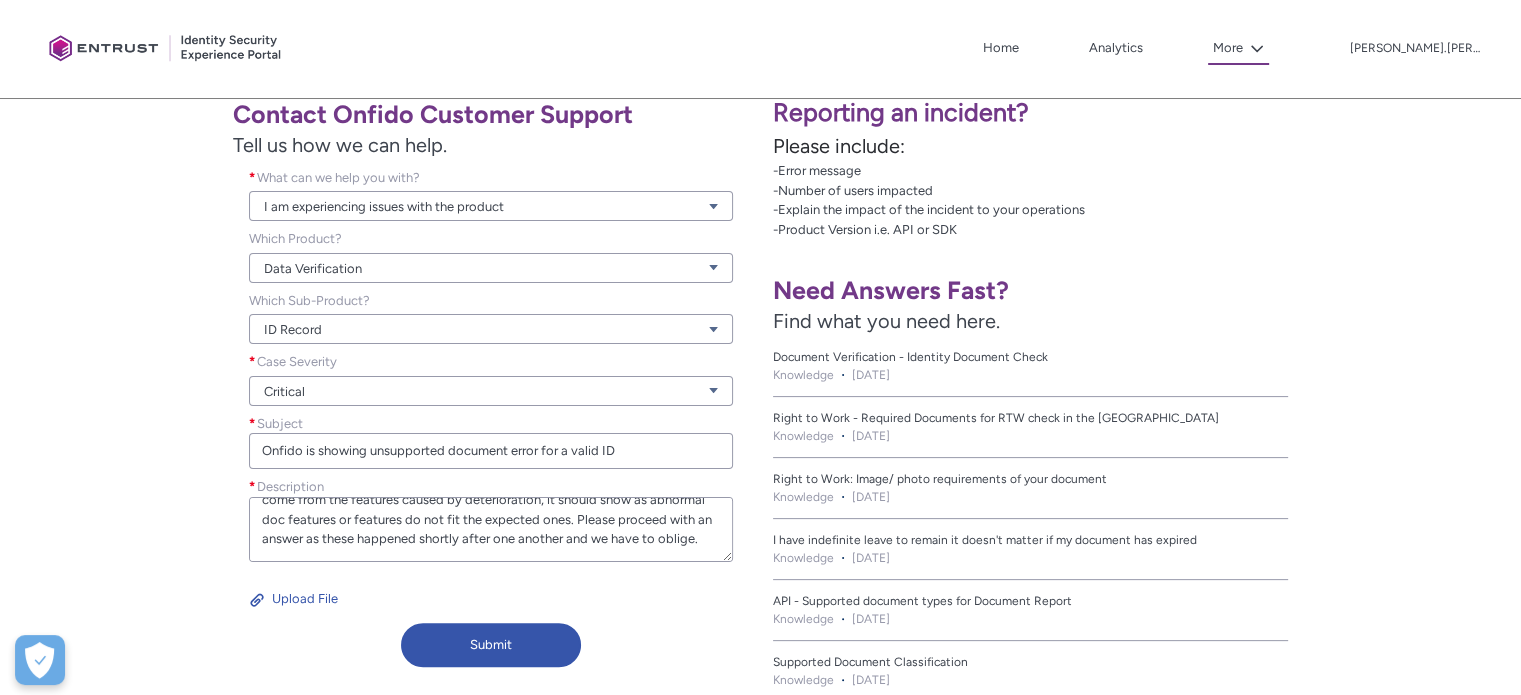 scroll, scrollTop: 400, scrollLeft: 0, axis: vertical 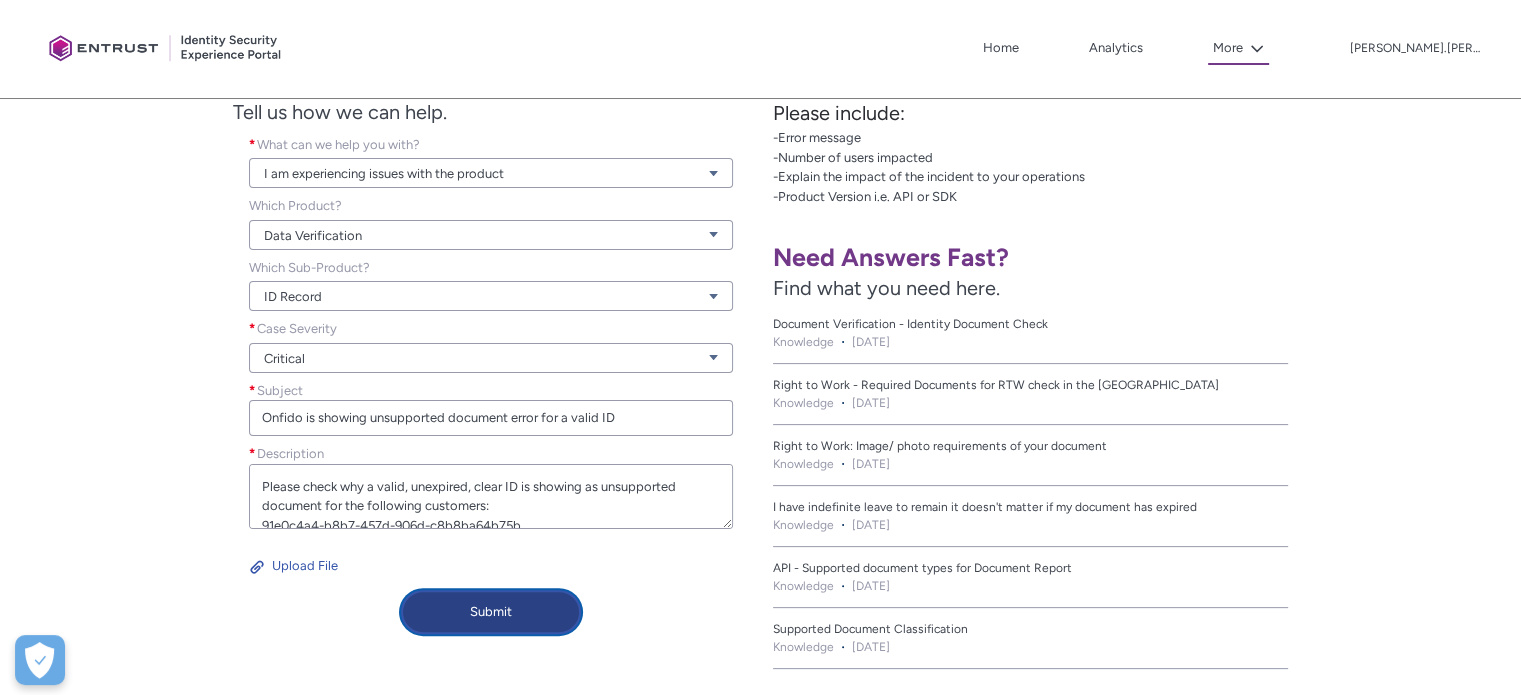 click on "Submit" at bounding box center (491, 612) 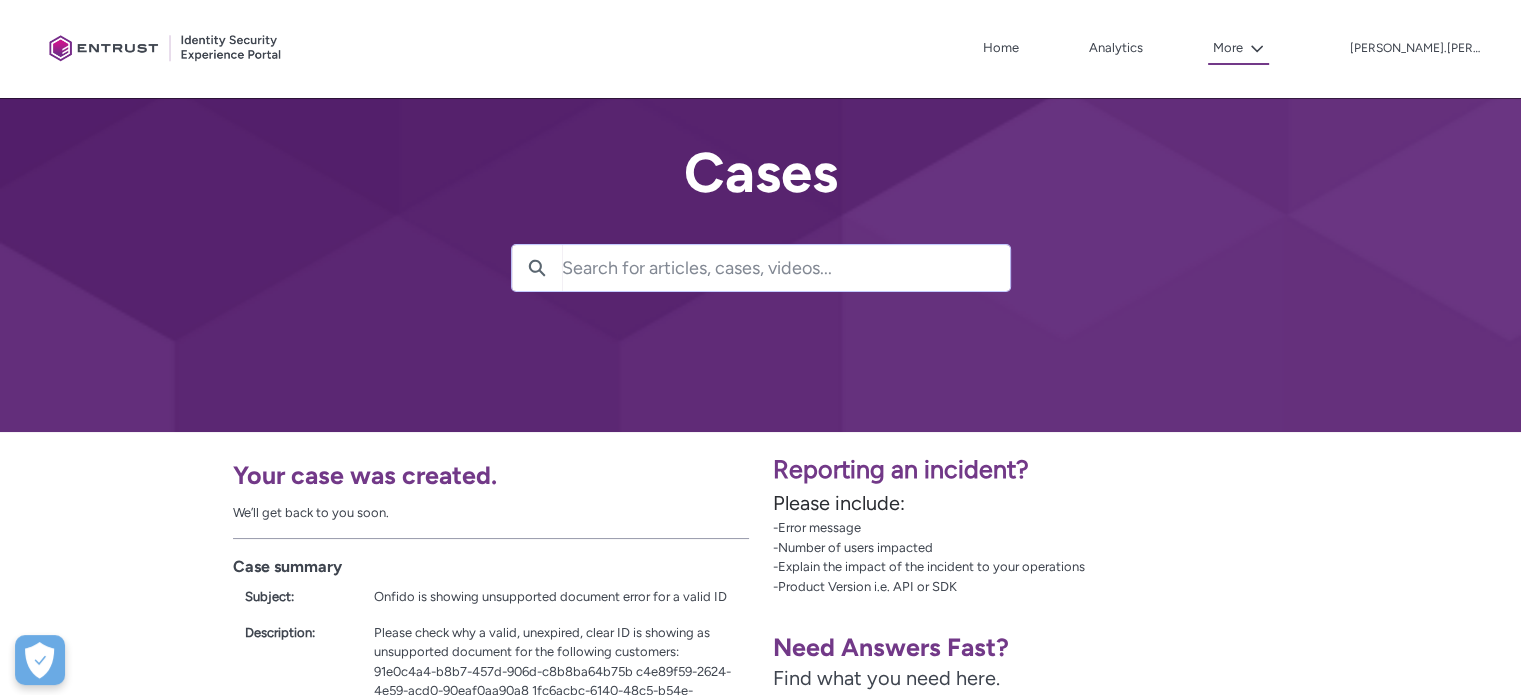 scroll, scrollTop: 0, scrollLeft: 0, axis: both 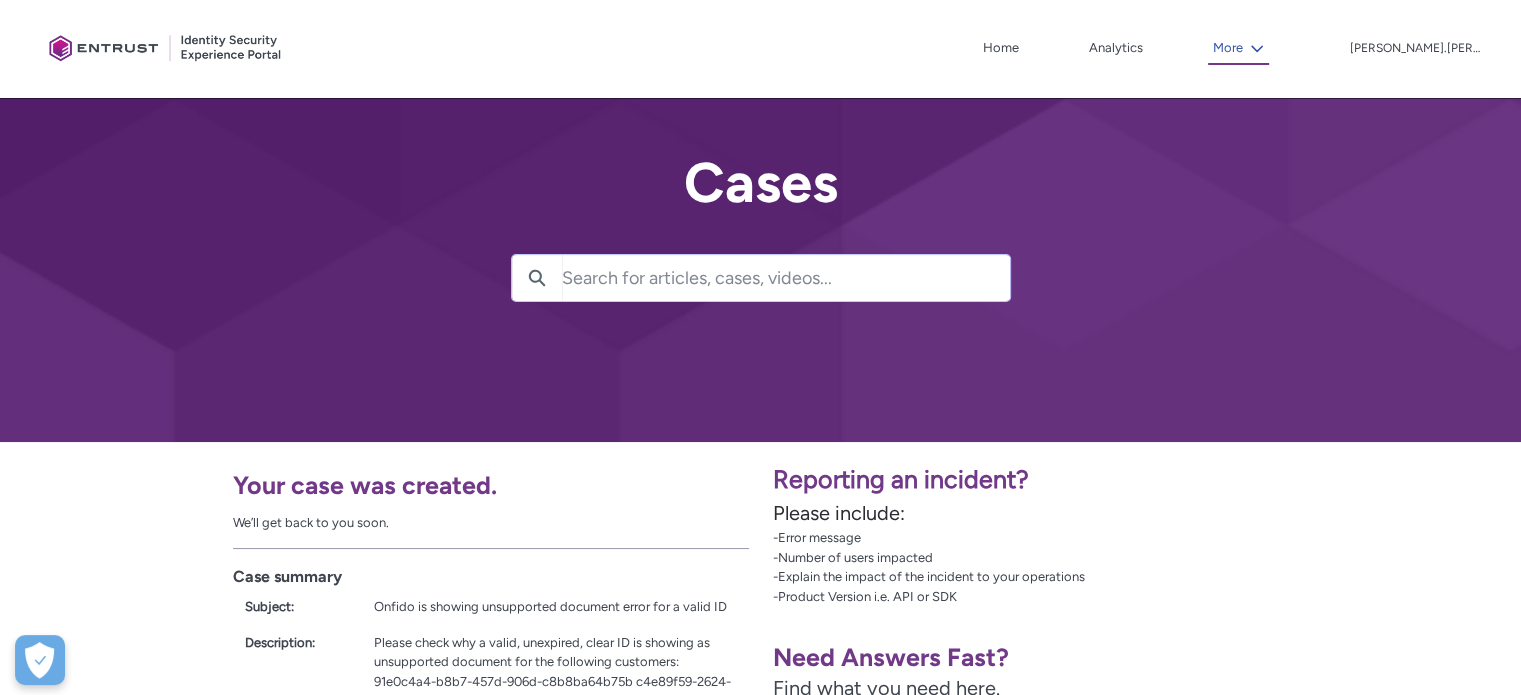 click on "More" at bounding box center [1238, 49] 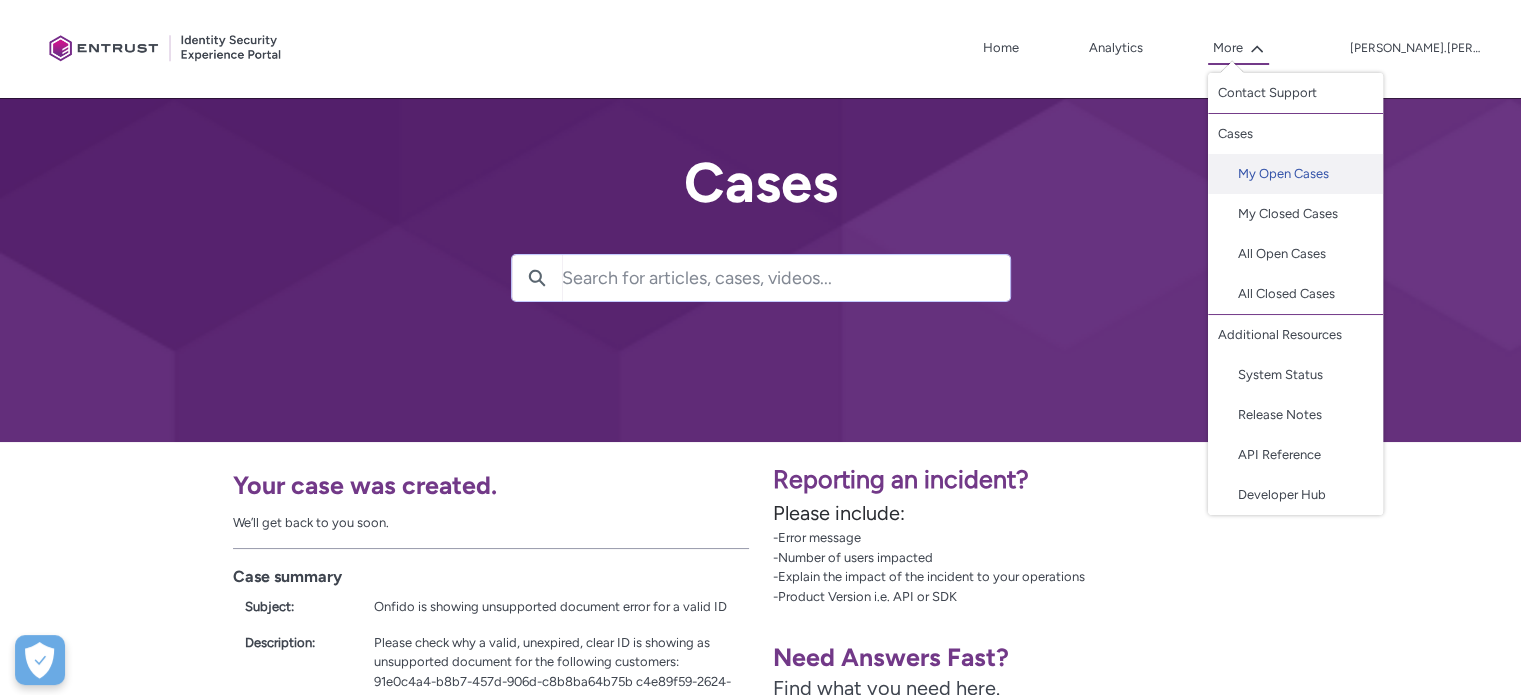 click on "My Open Cases" at bounding box center (1295, 174) 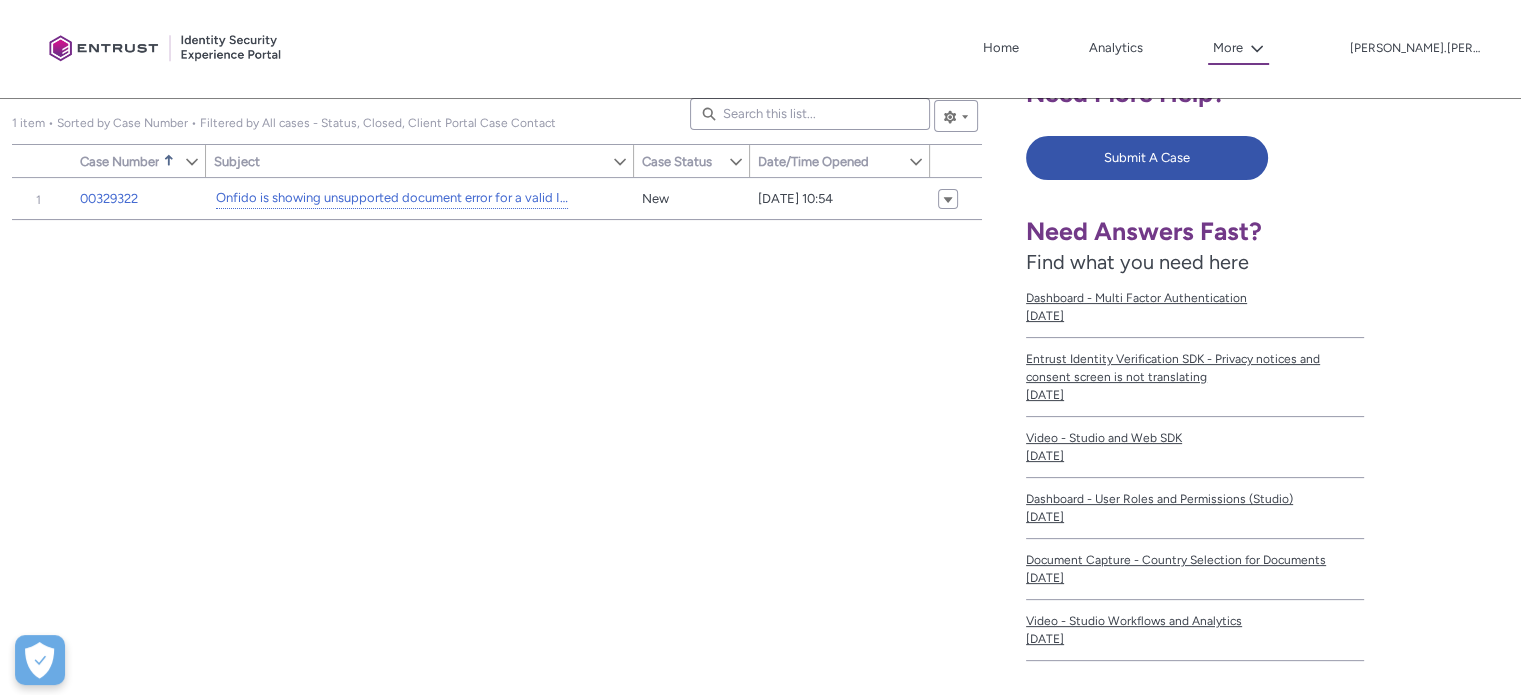 scroll, scrollTop: 400, scrollLeft: 0, axis: vertical 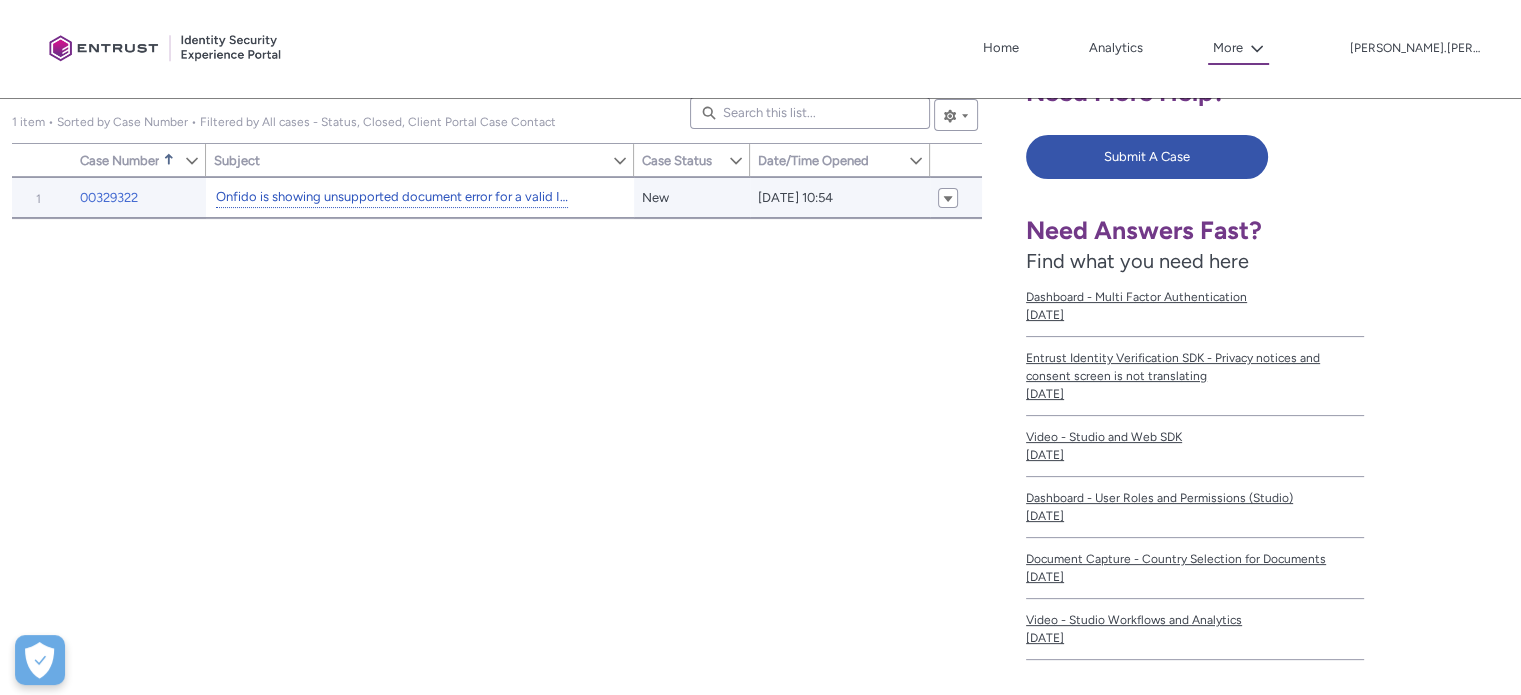 click on "Onfido is showing unsupported document error for a valid ID" at bounding box center [392, 197] 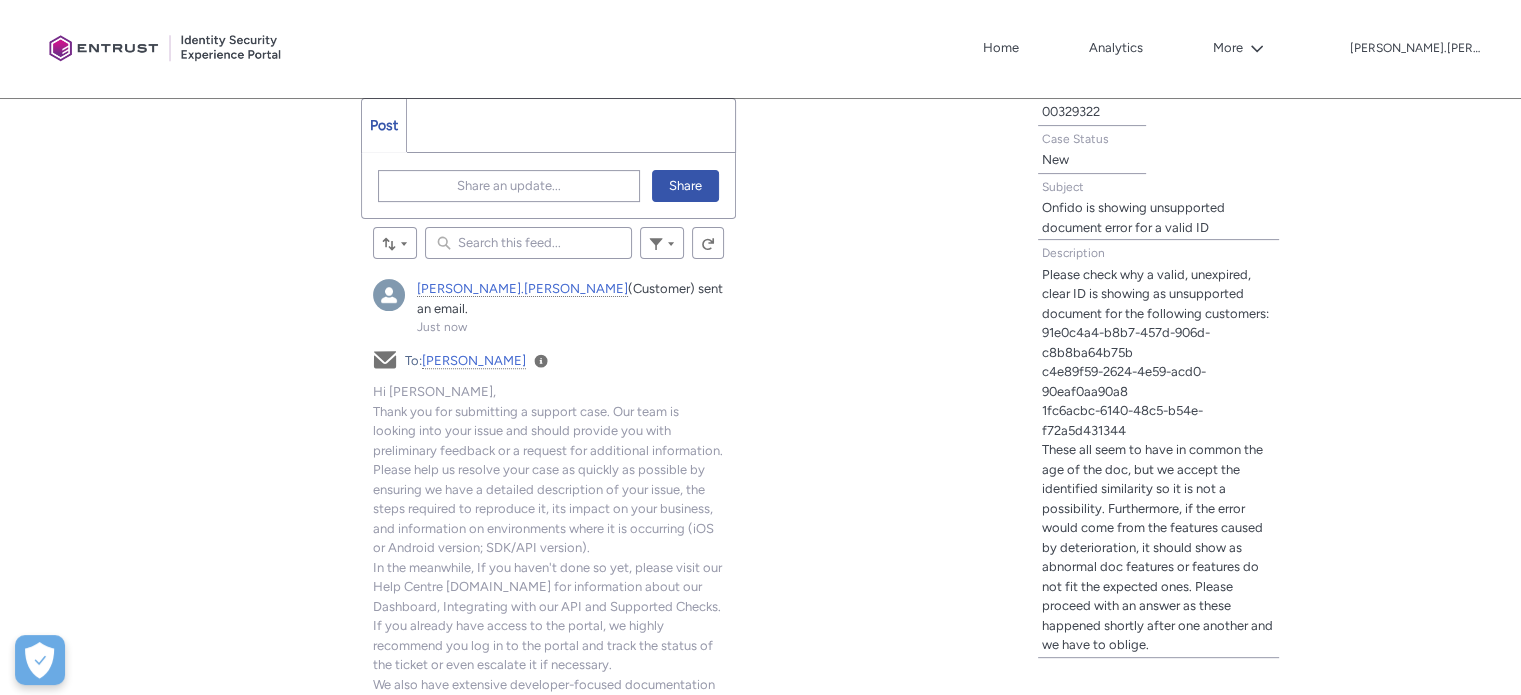 scroll, scrollTop: 500, scrollLeft: 0, axis: vertical 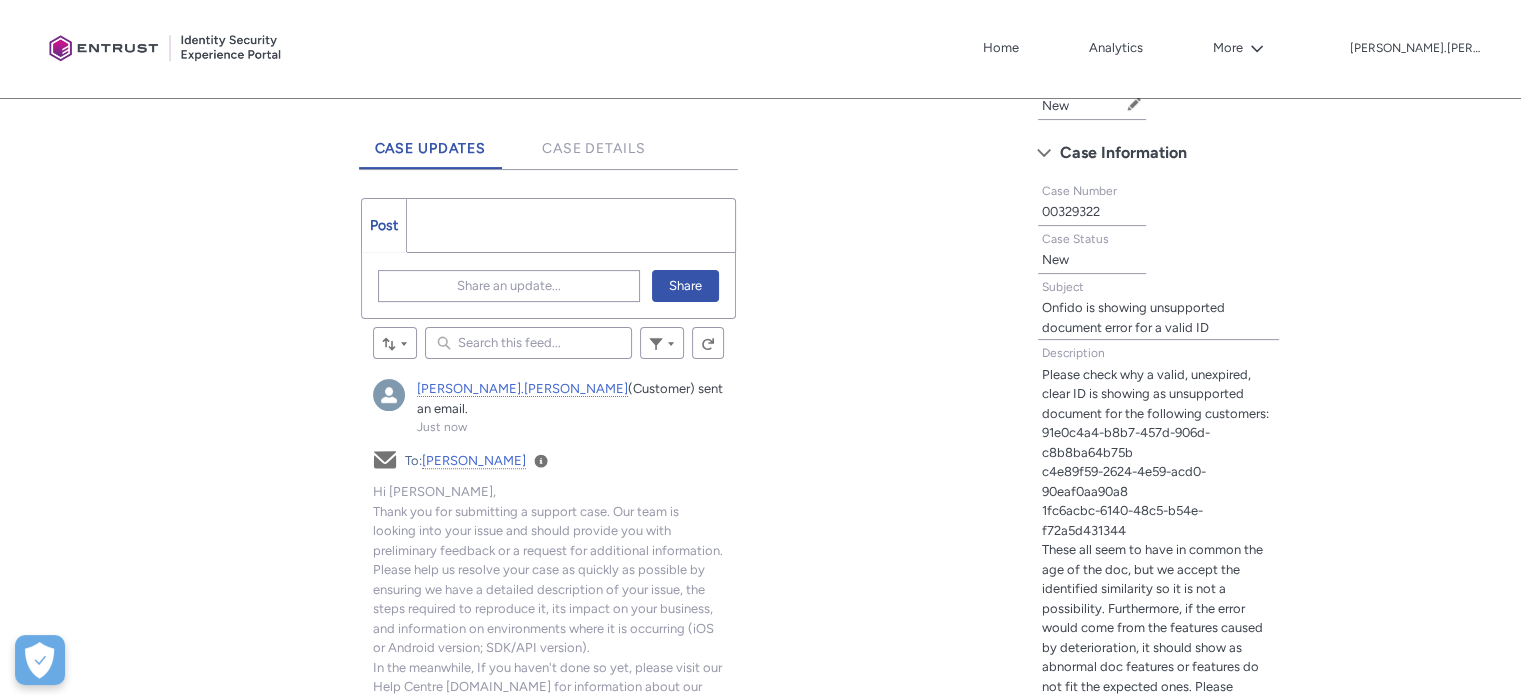 click on "Post More" at bounding box center (549, 225) 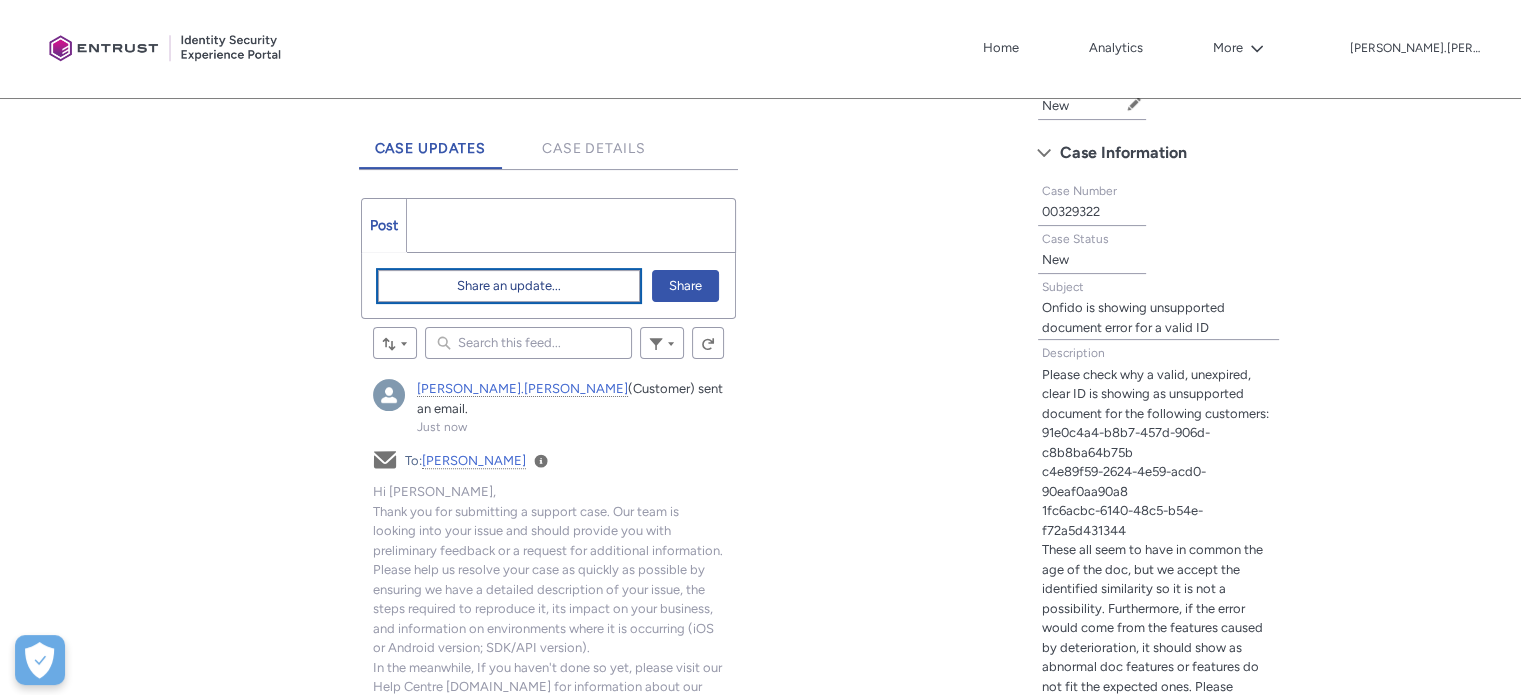 click on "Share an update..." at bounding box center [509, 286] 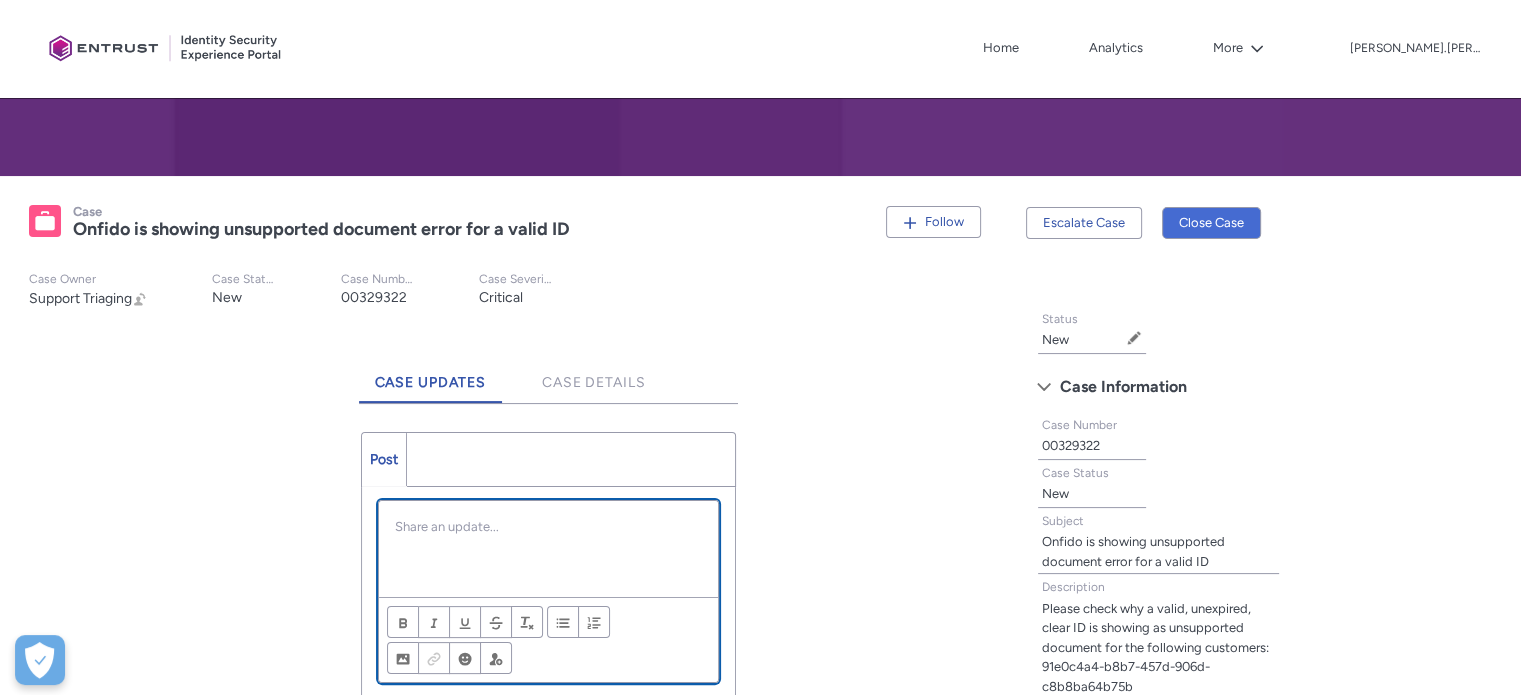 scroll, scrollTop: 367, scrollLeft: 0, axis: vertical 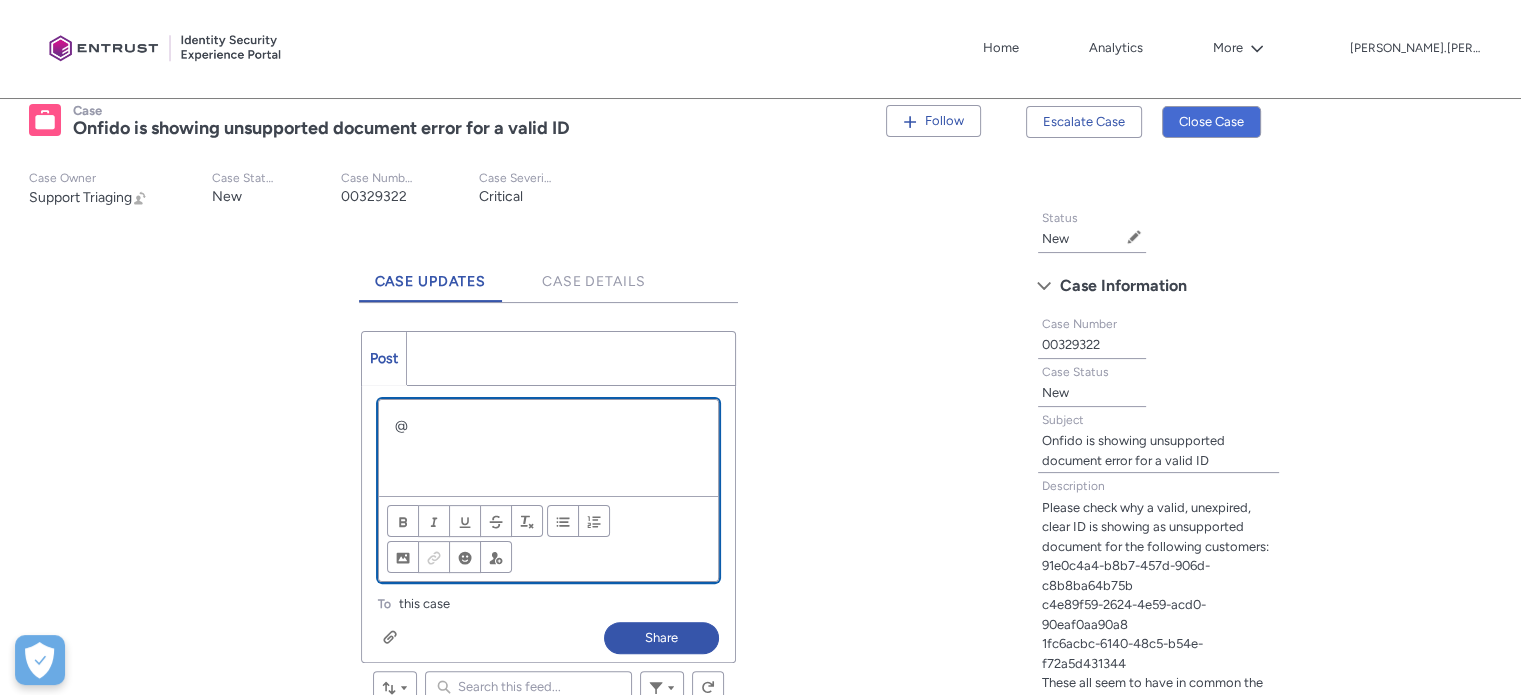 type 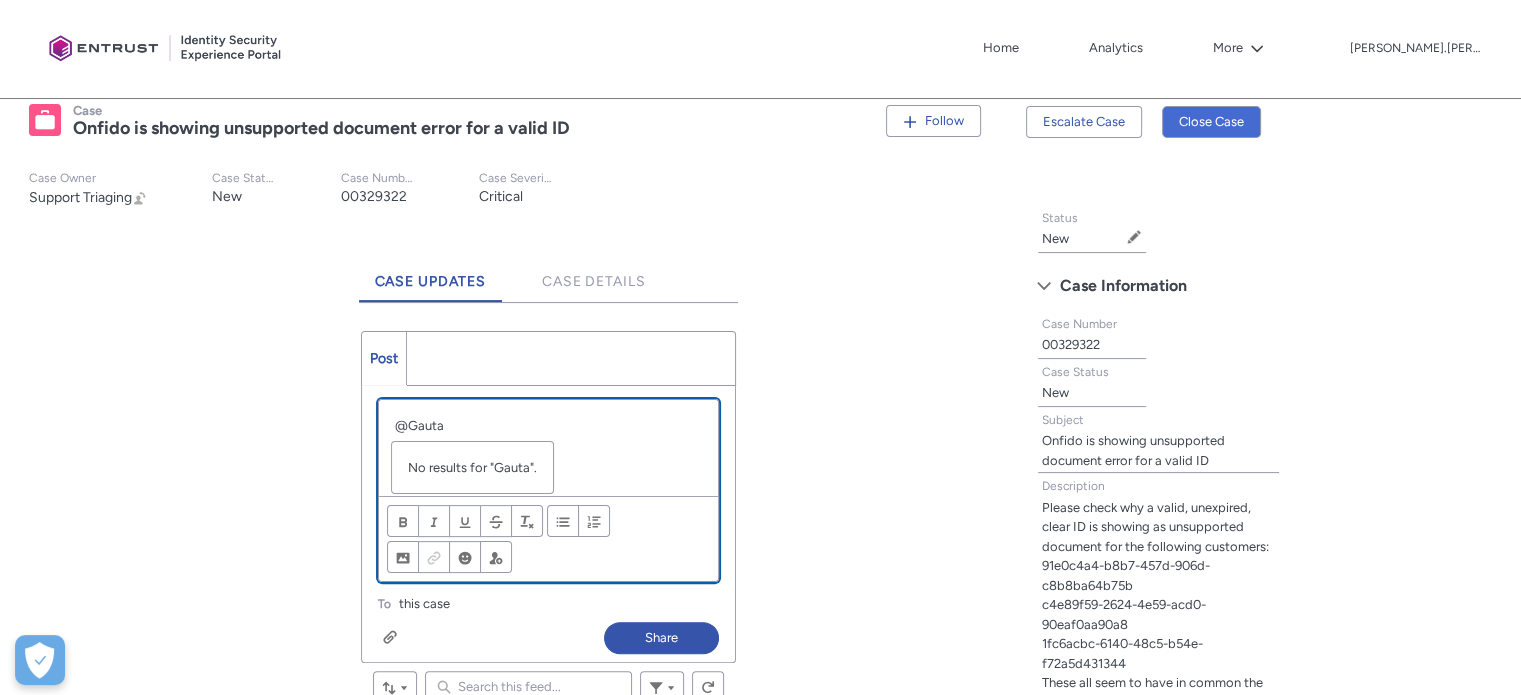 click on "@Gauta" at bounding box center [549, 426] 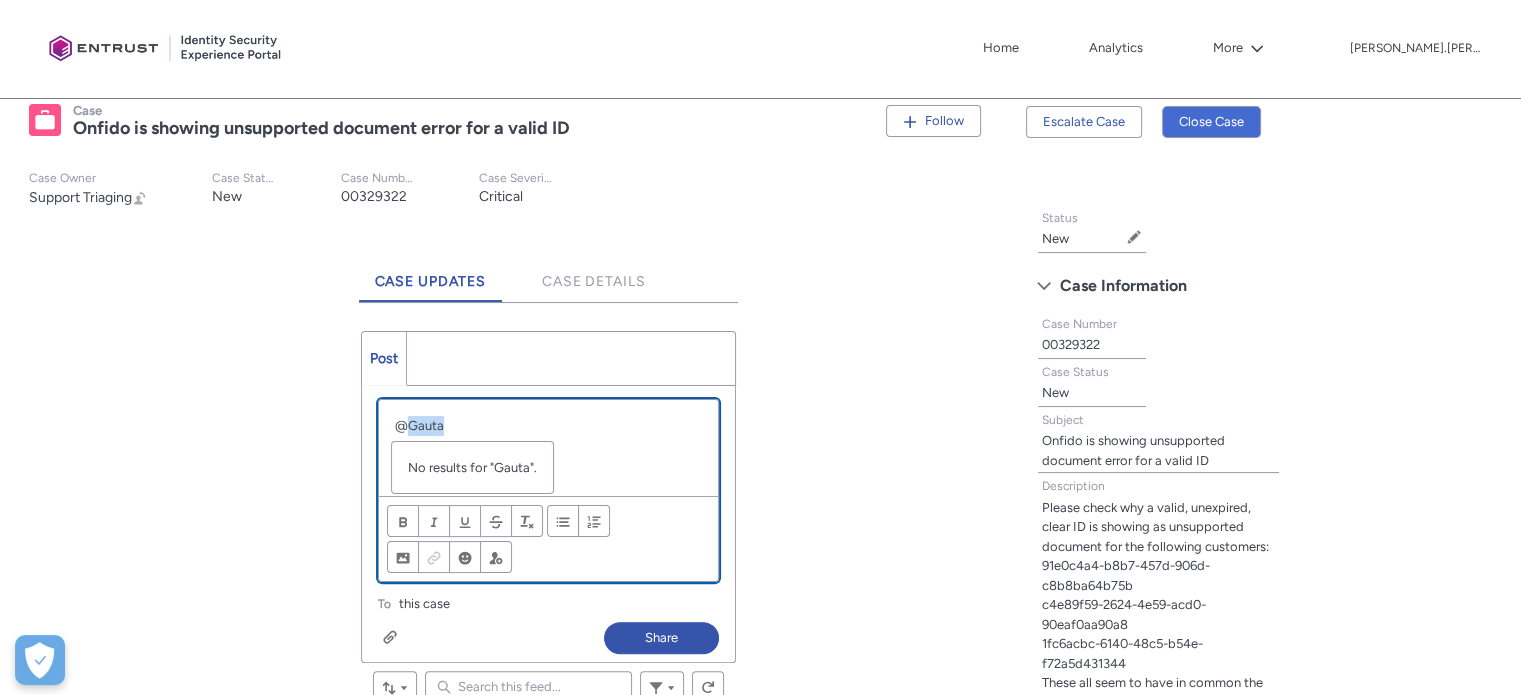 click on "@Gauta" at bounding box center (549, 426) 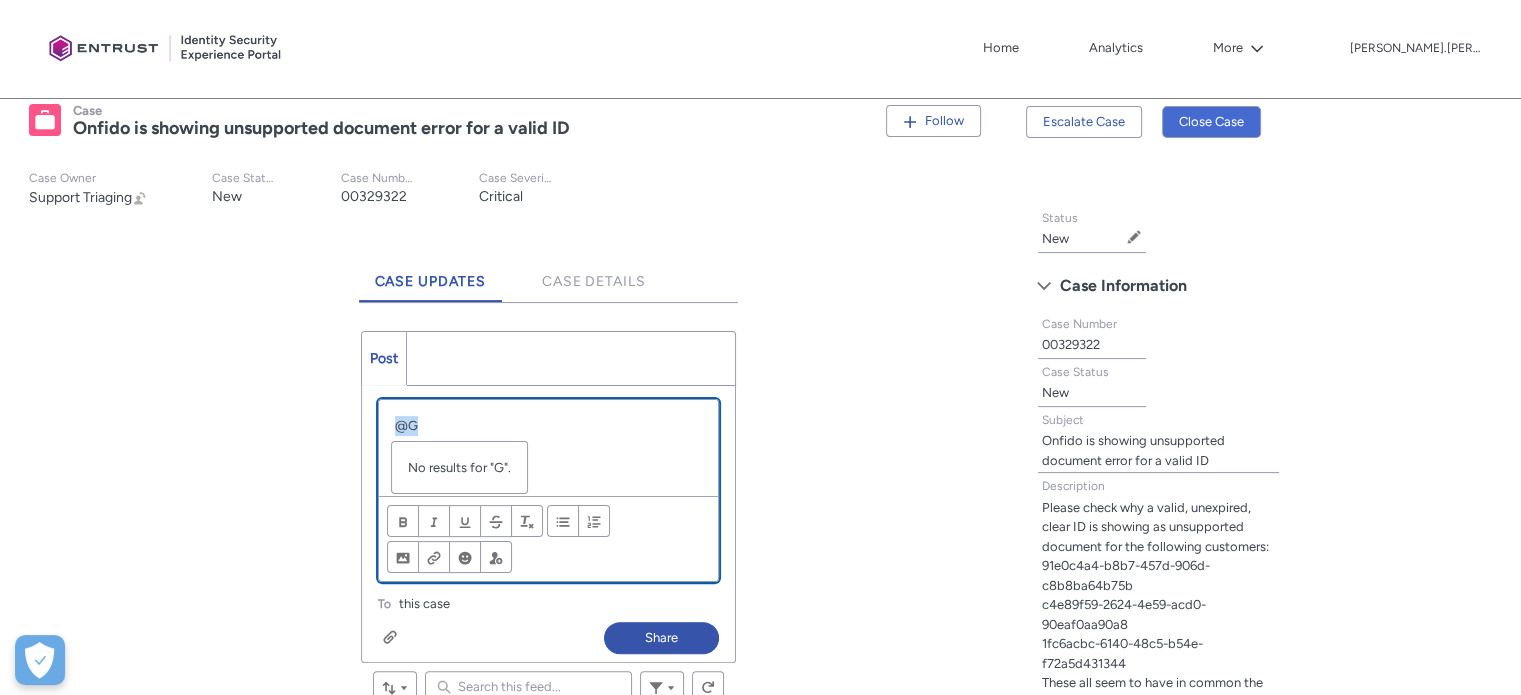 drag, startPoint x: 434, startPoint y: 425, endPoint x: 188, endPoint y: 407, distance: 246.65765 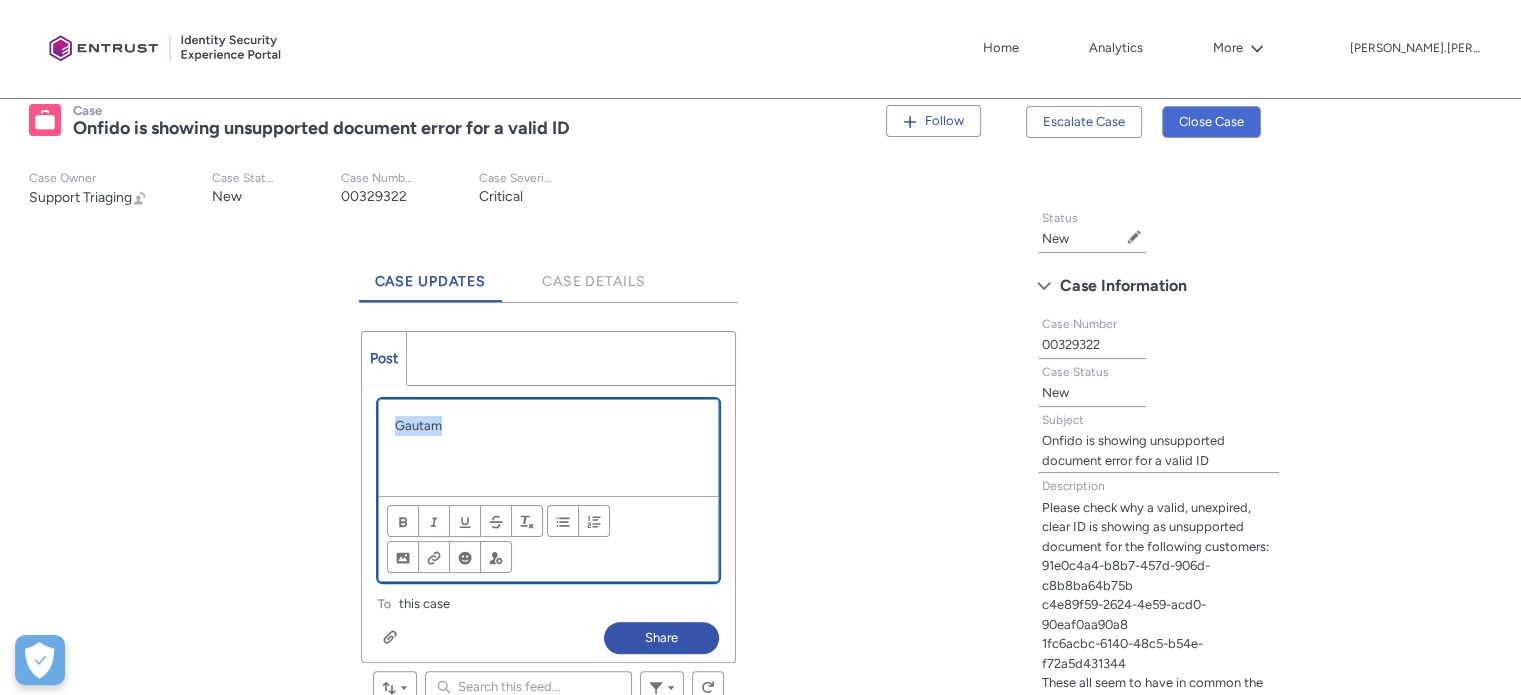 drag, startPoint x: 377, startPoint y: 434, endPoint x: 210, endPoint y: 439, distance: 167.07483 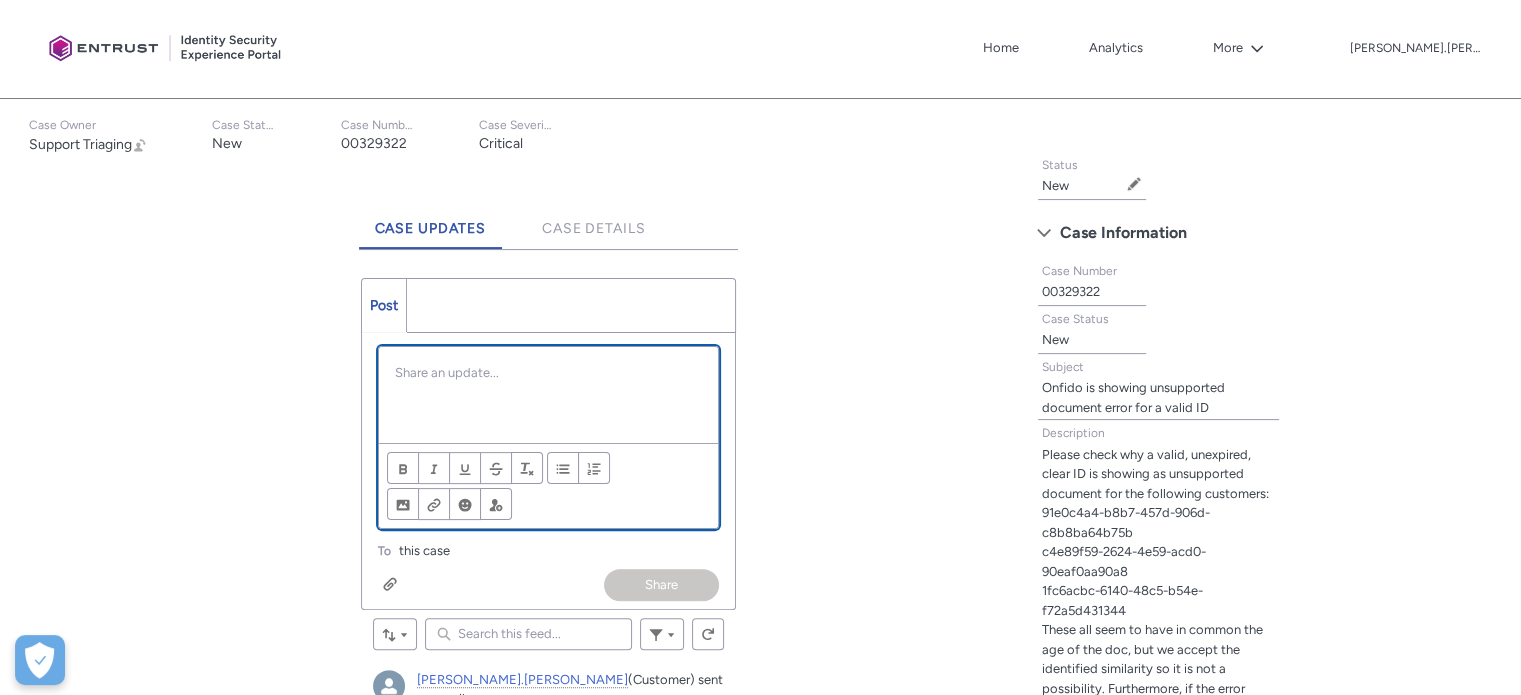 scroll, scrollTop: 467, scrollLeft: 0, axis: vertical 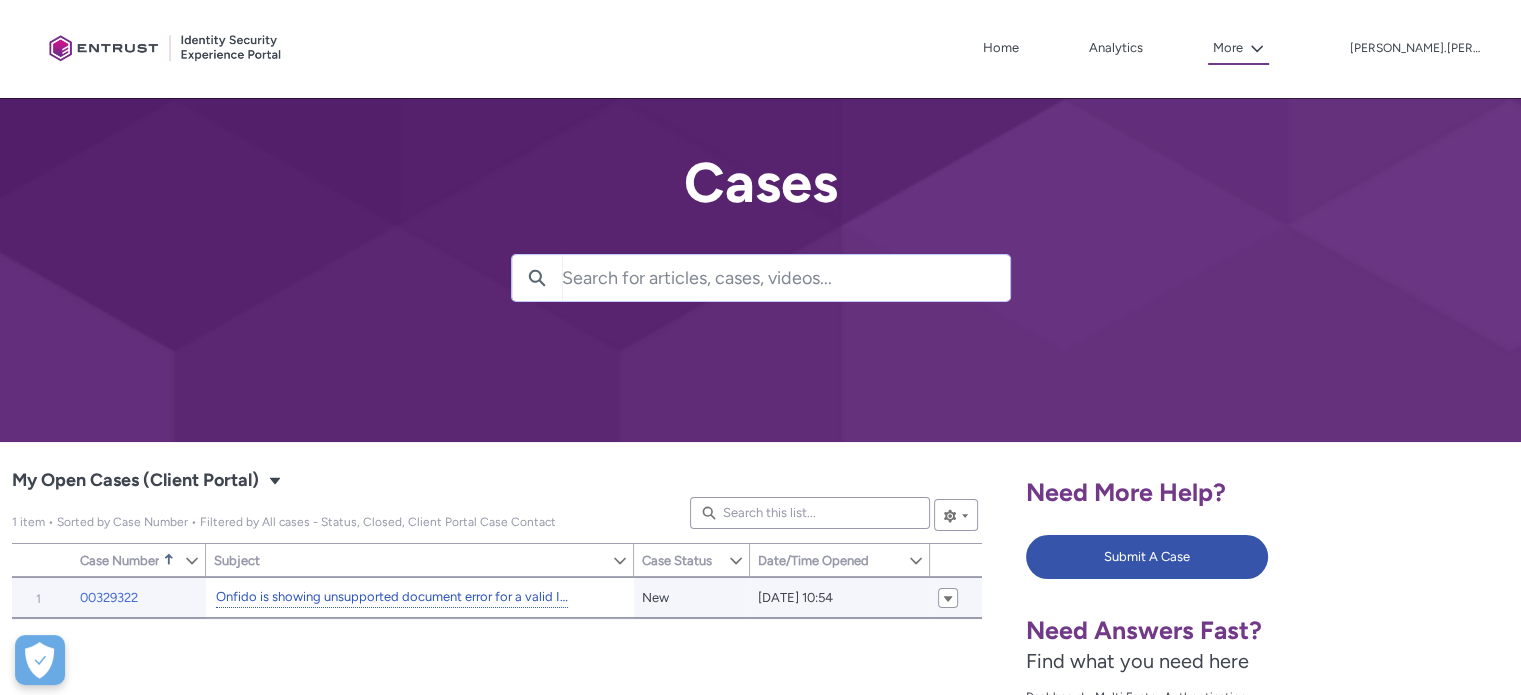 click on "Onfido is showing unsupported document error for a valid ID" at bounding box center [392, 597] 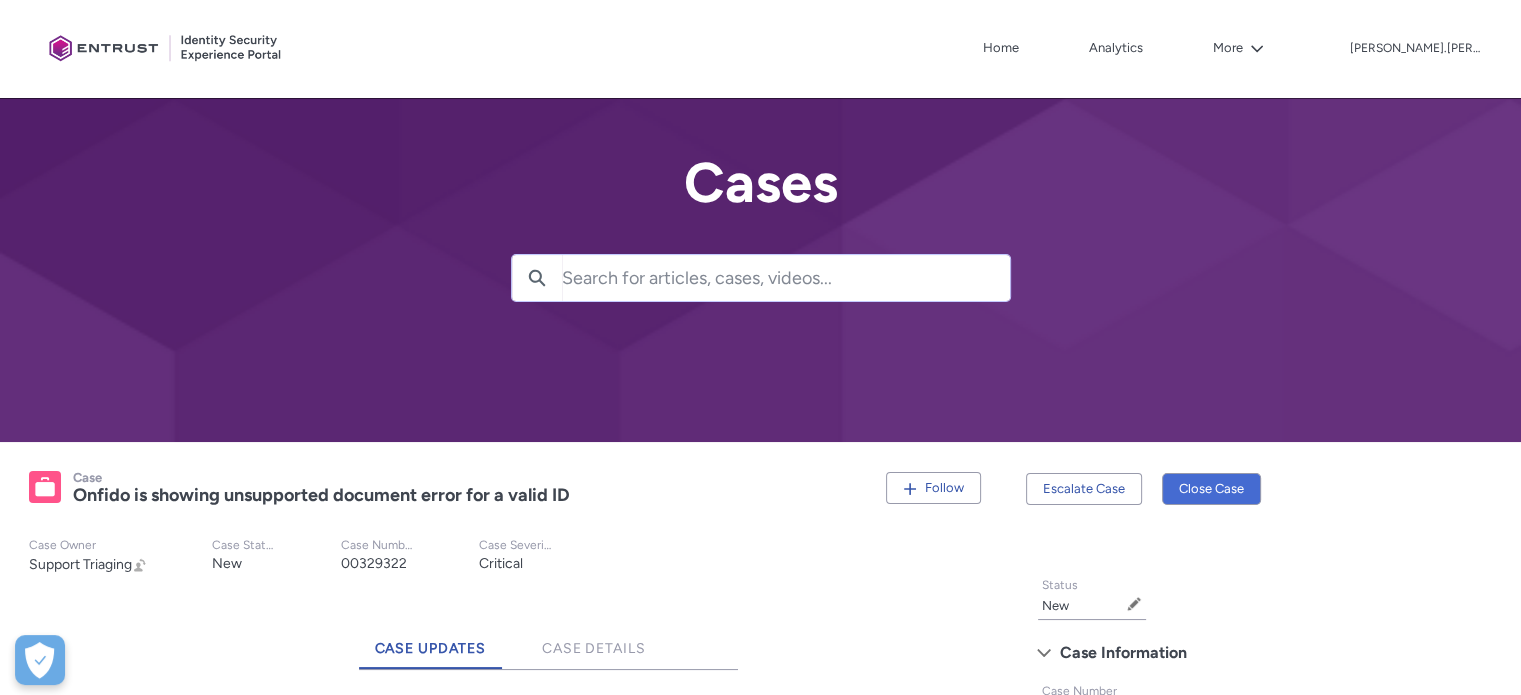 click on "Tabs Status New Edit Status Case Information Case Number 00329322 Case Status New Subject Onfido is showing unsupported document error for a valid ID Description Please check why a valid, unexpired, clear ID is showing as unsupported document for the following customers: 91e0c4a4-b8b7-457d-906d-c8b8ba64b75b c4e89f59-2624-4e59-acd0-90eaf0aa90a8 1fc6acbc-6140-48c5-b54e-f72a5d431344 These all seem to have in common the age of the doc, but we accept the identified similarity so it is not a possibility. Furthermore, if the error would come from the features caused by deterioration, it should show as abnormal doc features or features do not fit the expected ones. Please proceed with an answer as these happened shortly after one another and we have to oblige." at bounding box center (1267, 923) 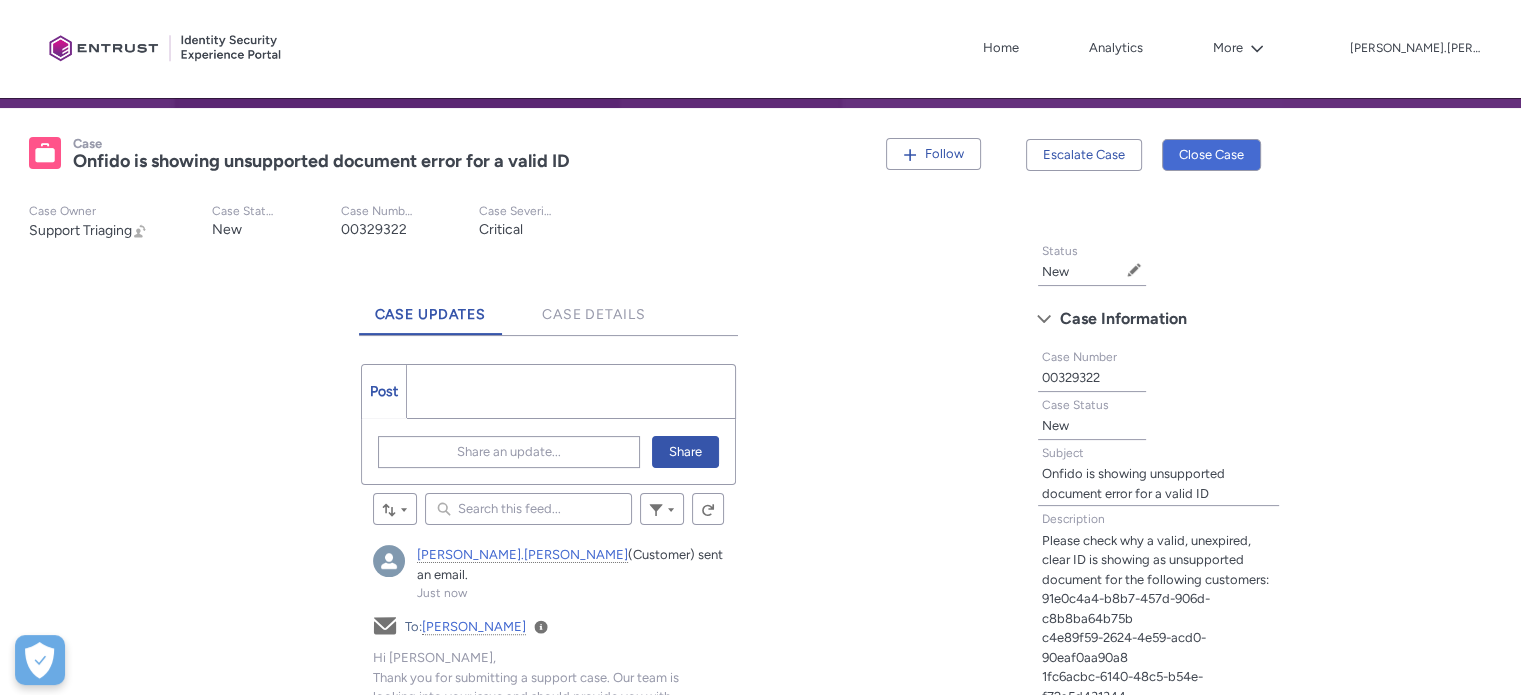 scroll, scrollTop: 365, scrollLeft: 0, axis: vertical 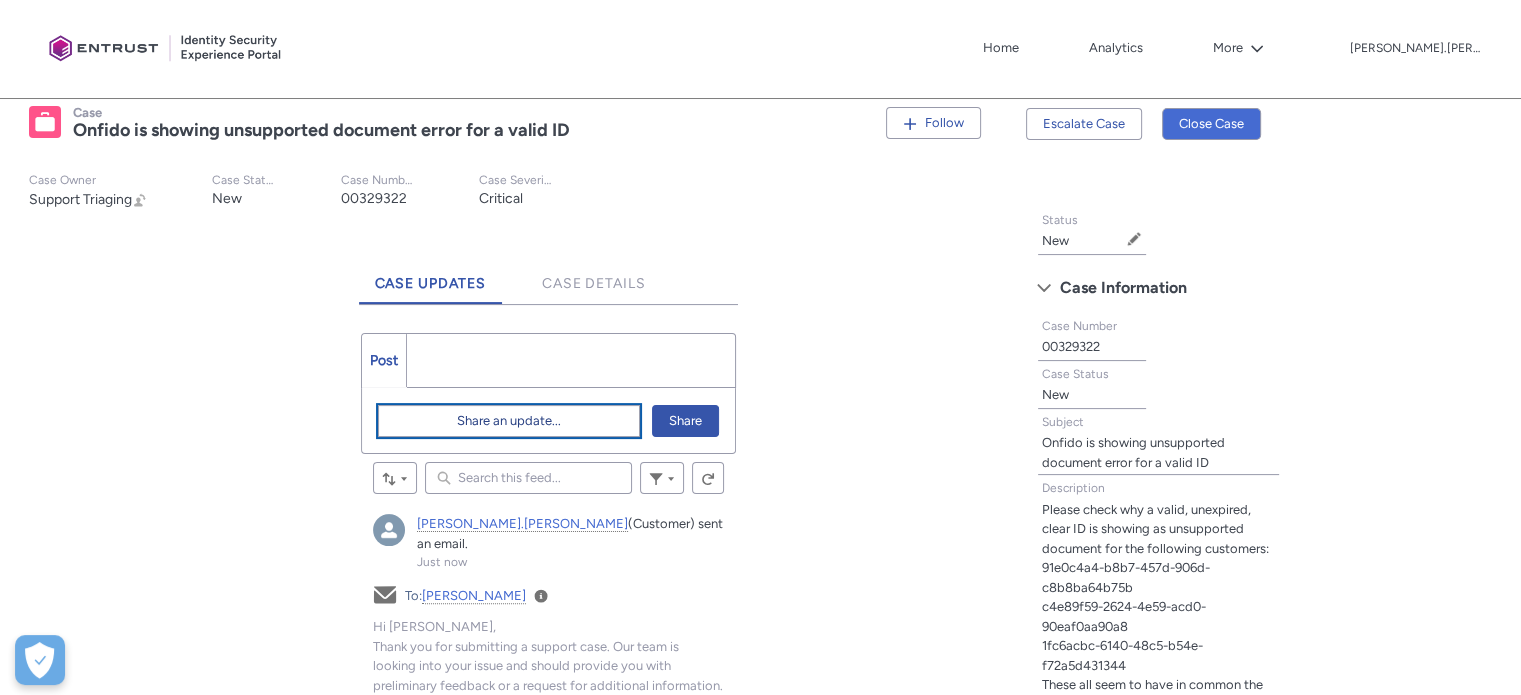 click on "Share an update..." at bounding box center [509, 421] 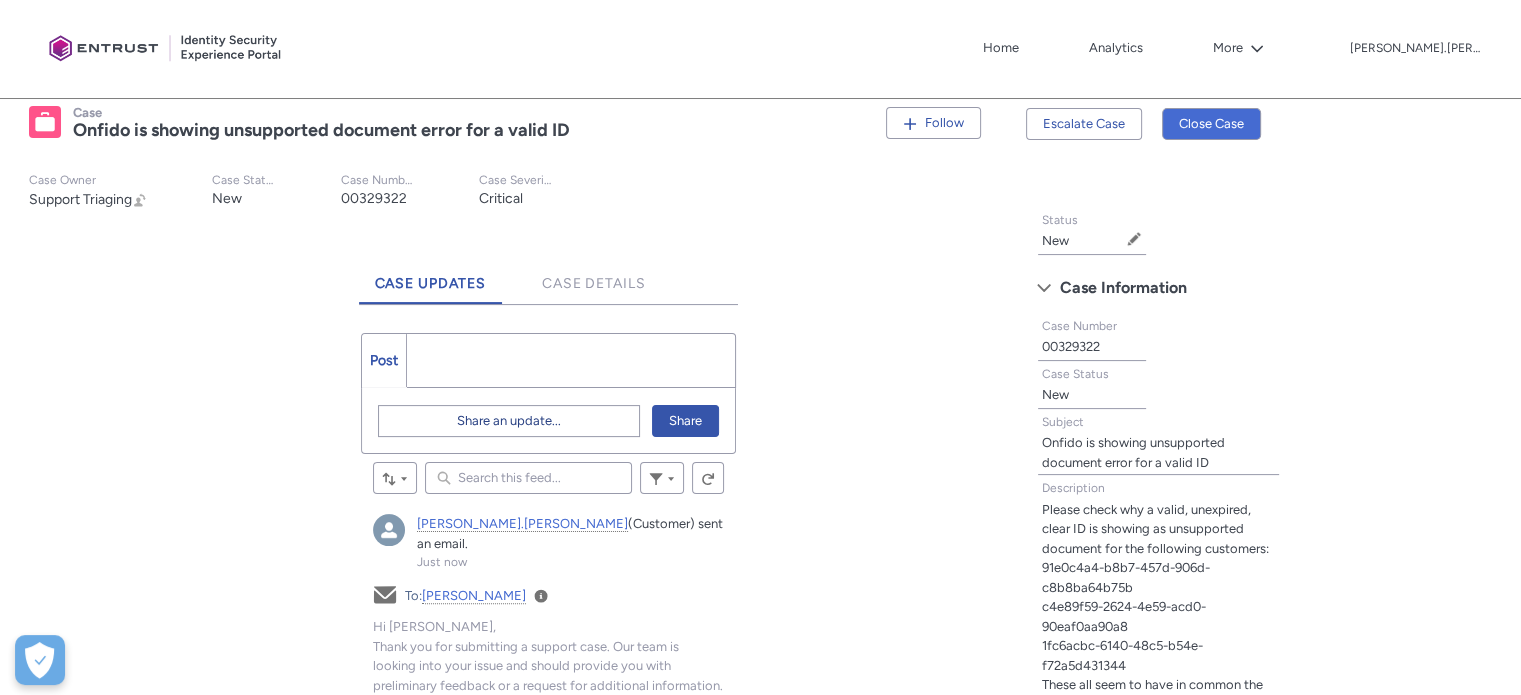 click on "Case Owner Support Triaging Change Owner Case Status New Case Number 00329322 Case Severity Critical" 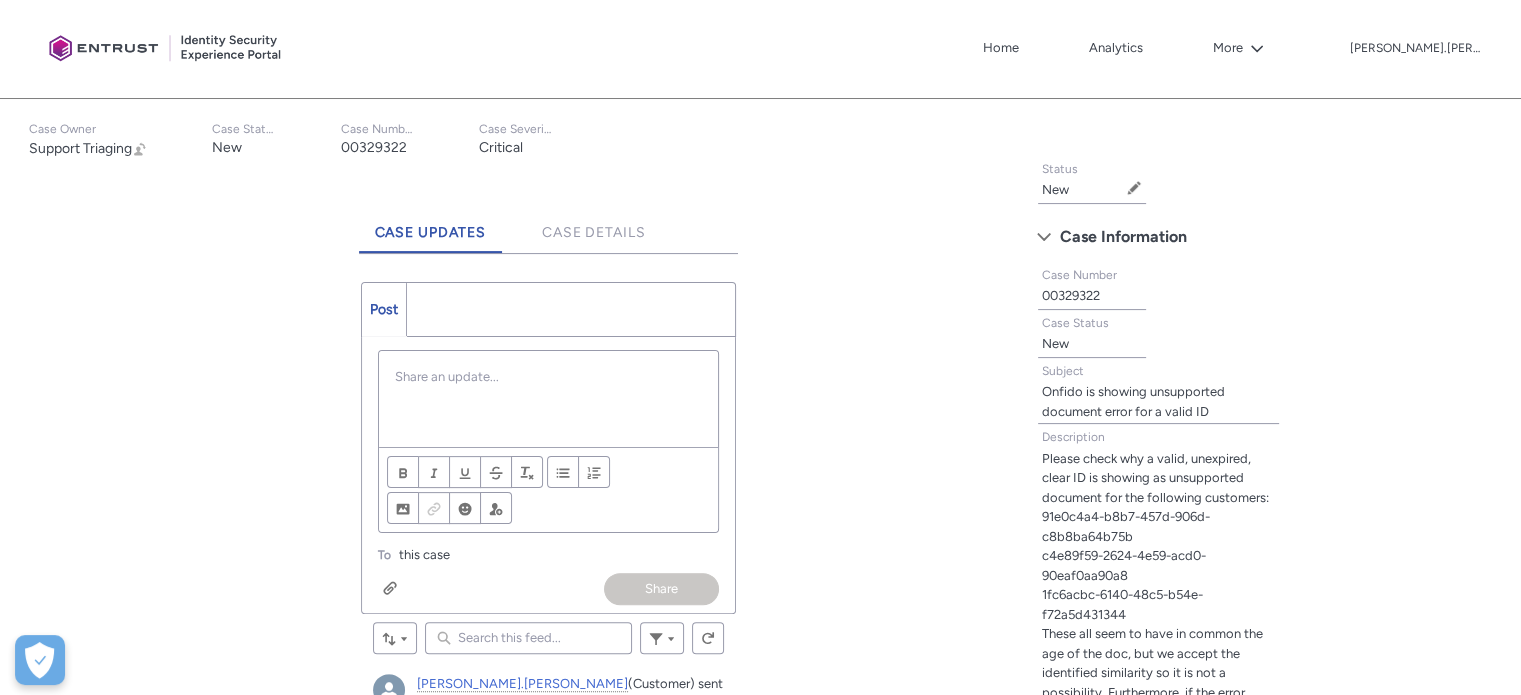 scroll, scrollTop: 467, scrollLeft: 0, axis: vertical 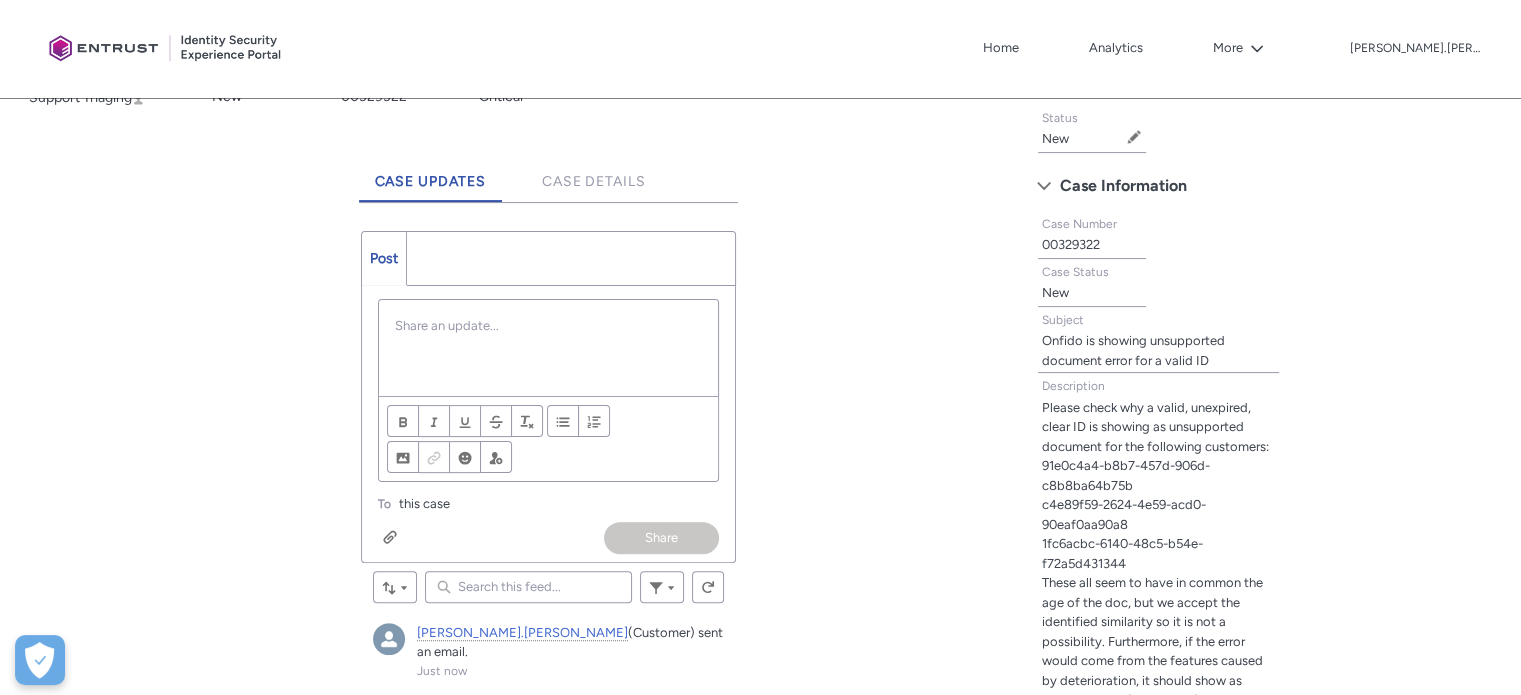 click on "Post More Share an update... Share Review the errors on this page. Share an update...
Bold
[GEOGRAPHIC_DATA]
Underline
Strikethrough
Remove Formatting
Bulleted List
Numbered List
Image
Link Insert Emoji @Mention people and groups Topic Help To navigate, press the arrow keys. To edit items you've added, press Enter. To remove items you've added, press Backspace or [GEOGRAPHIC_DATA]. Add Topic To this case Attach up to 10 files Attach up to 10 files Share Sort by: Search this feed... Filter Feed Refresh this feed Skip Feed [PERSON_NAME].[PERSON_NAME]  (Customer) sent an email. Just now Actions for this Feed Item  Email To:  [PERSON_NAME] View Details Subject Your Entrust Support Ticket (00329322) Has Been Received -   Hi [PERSON_NAME], Thank you for submitting a support case. Our team is looking into your issue and should provide you with preliminary feedback or a request for additional information. If you have any other questions or information for us before we get back to you, please log in and add a comment to the case. Liked" at bounding box center (549, 819) 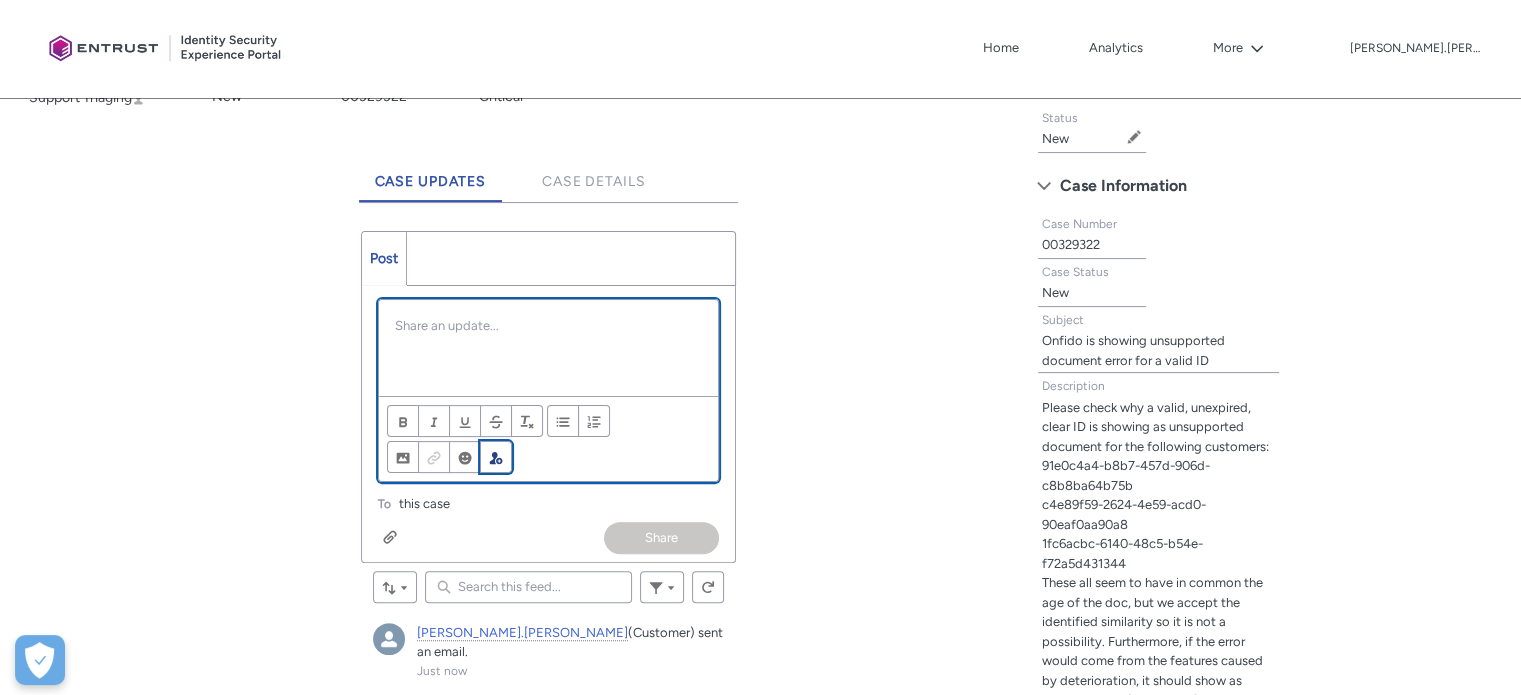 click at bounding box center (496, 457) 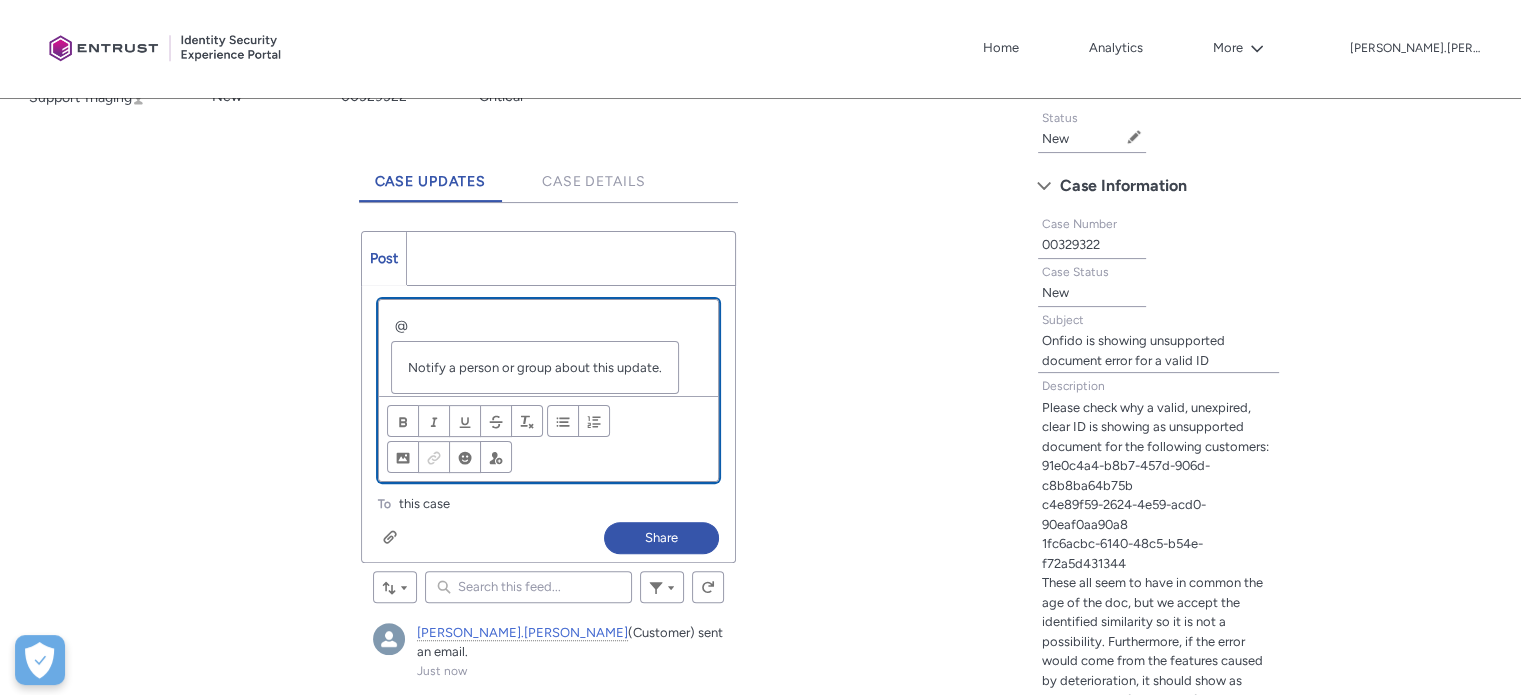 type 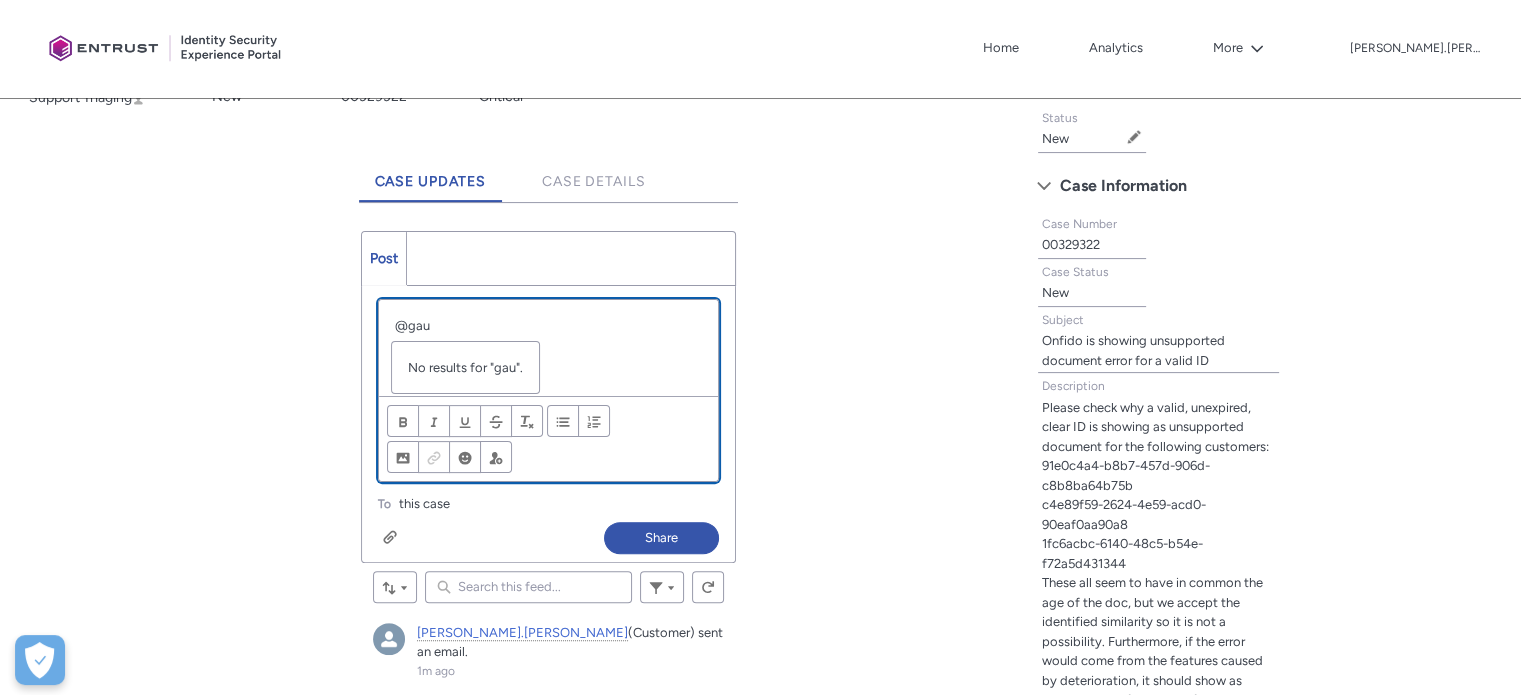 paste 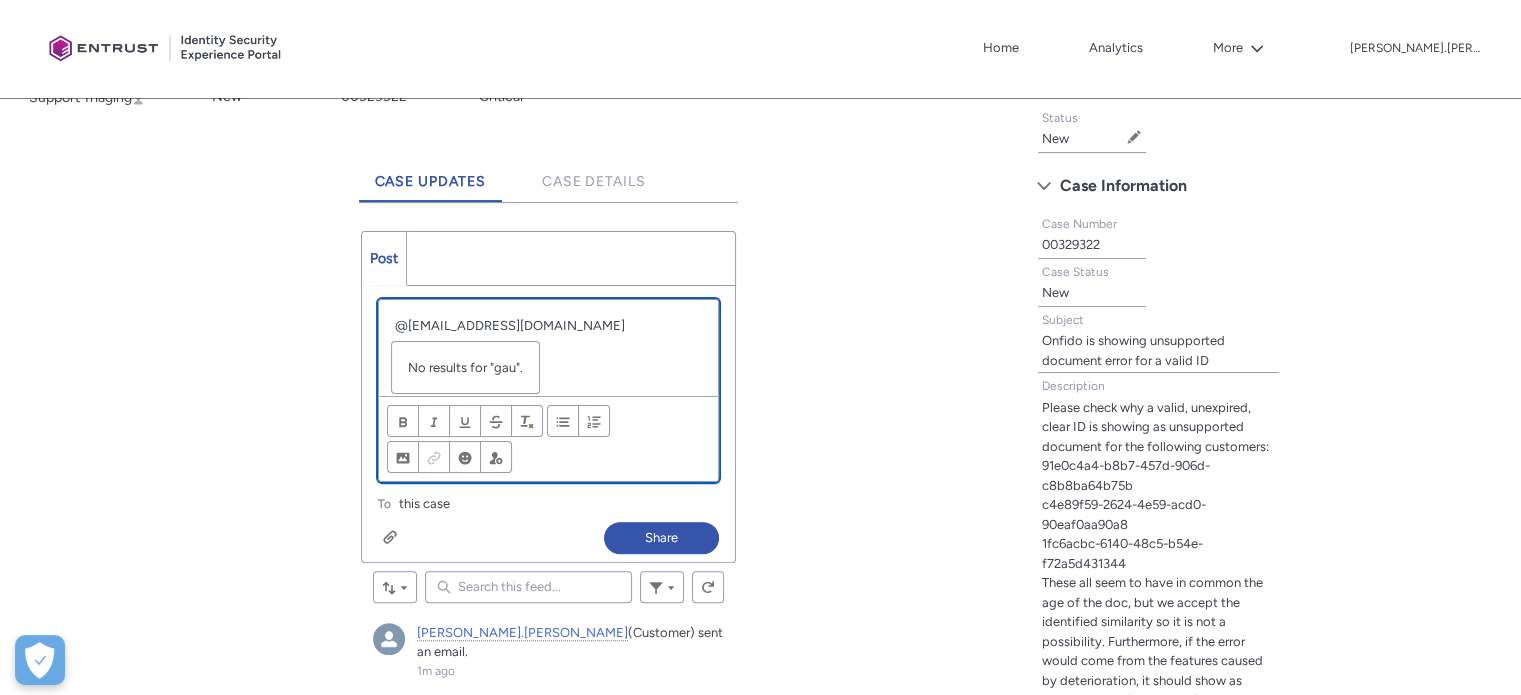 scroll, scrollTop: 0, scrollLeft: 0, axis: both 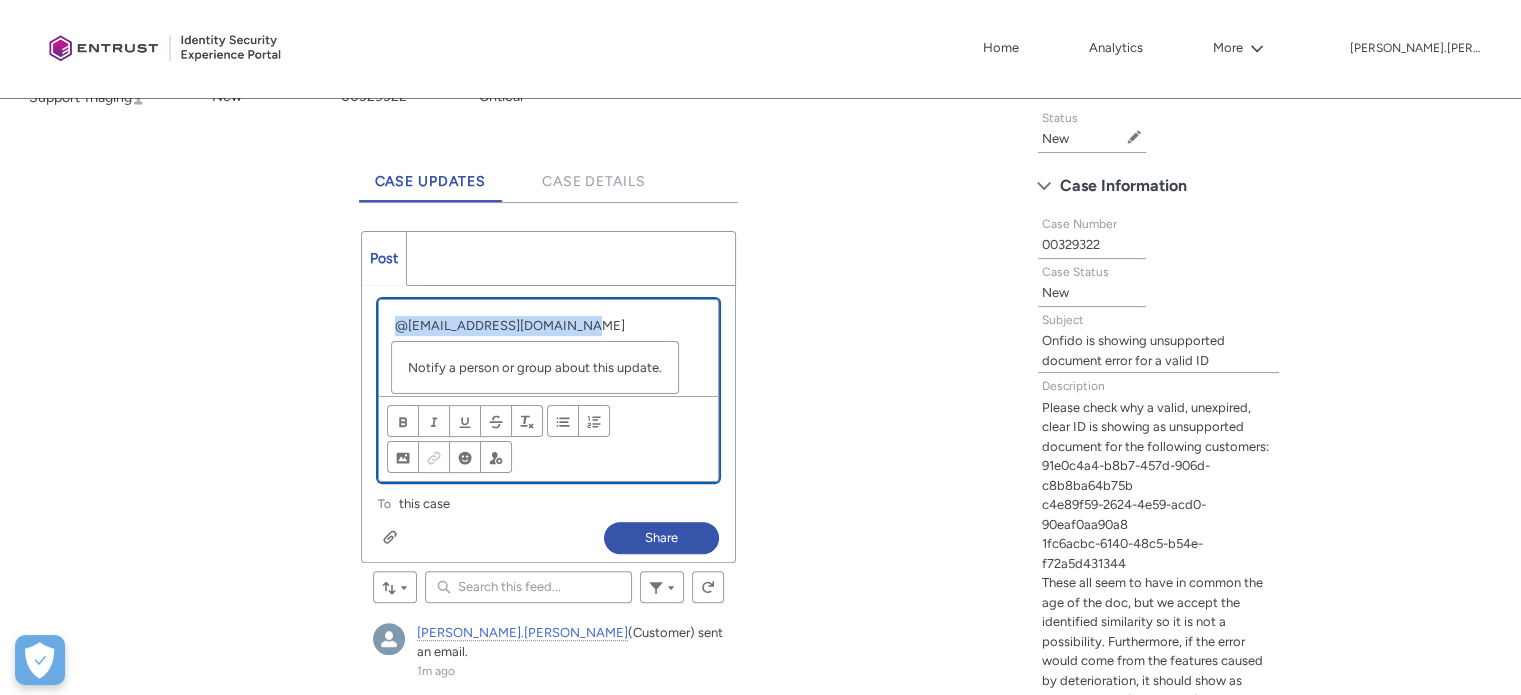 drag, startPoint x: 614, startPoint y: 319, endPoint x: 327, endPoint y: 306, distance: 287.29428 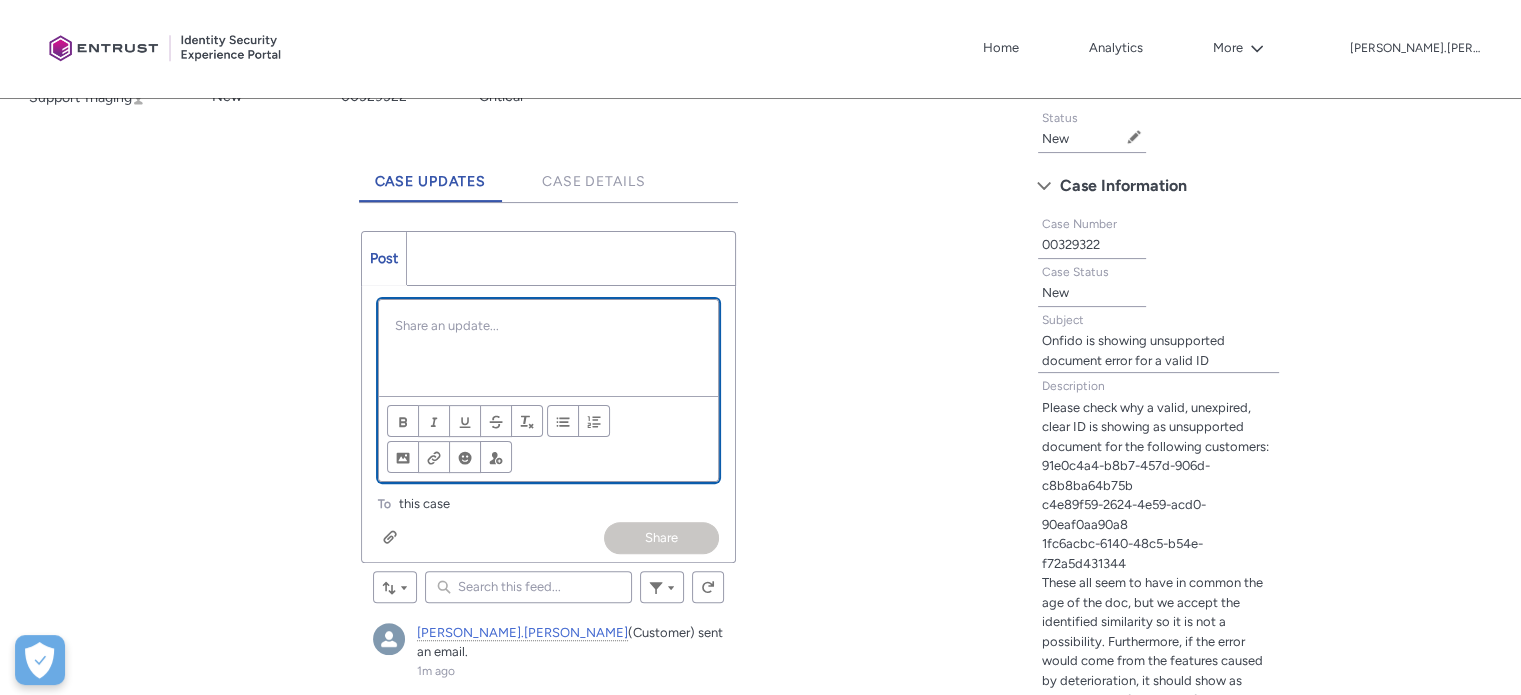 click at bounding box center [166, 49] 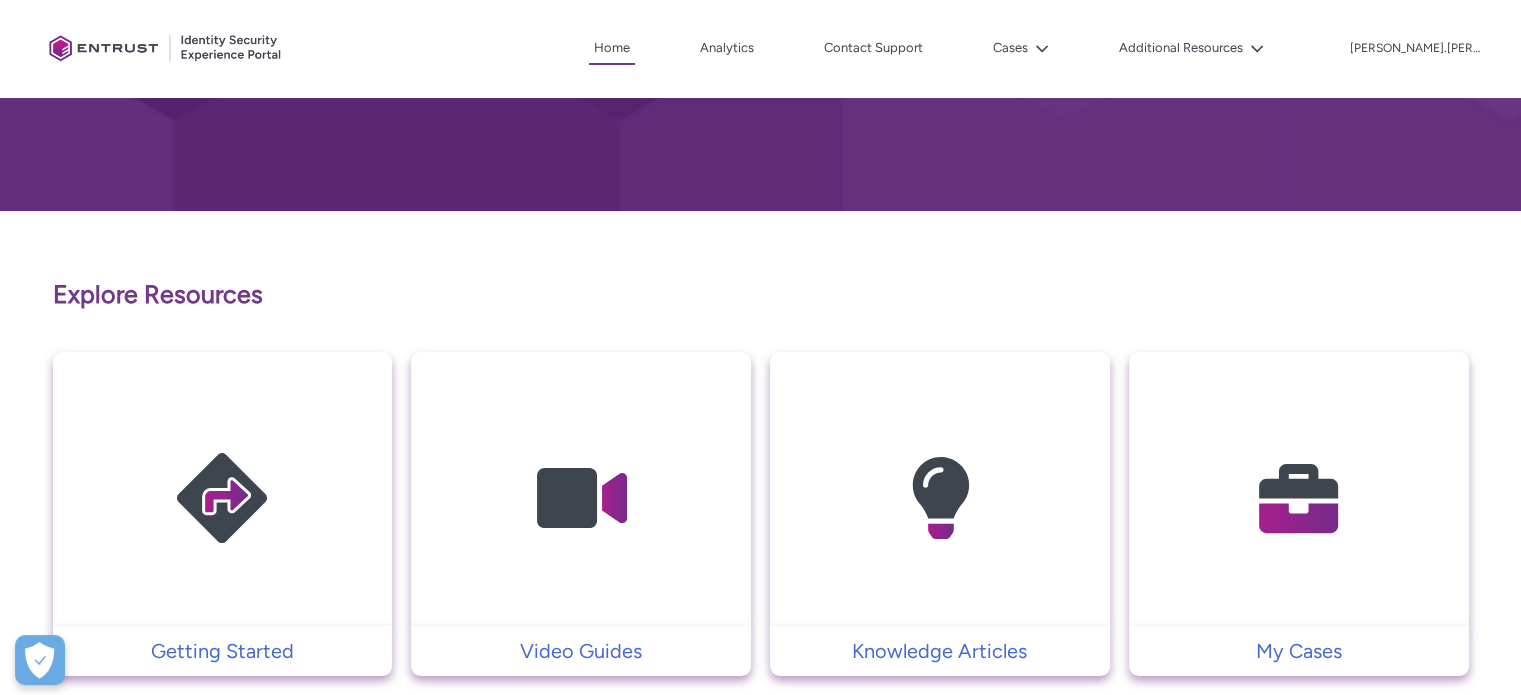 scroll, scrollTop: 0, scrollLeft: 0, axis: both 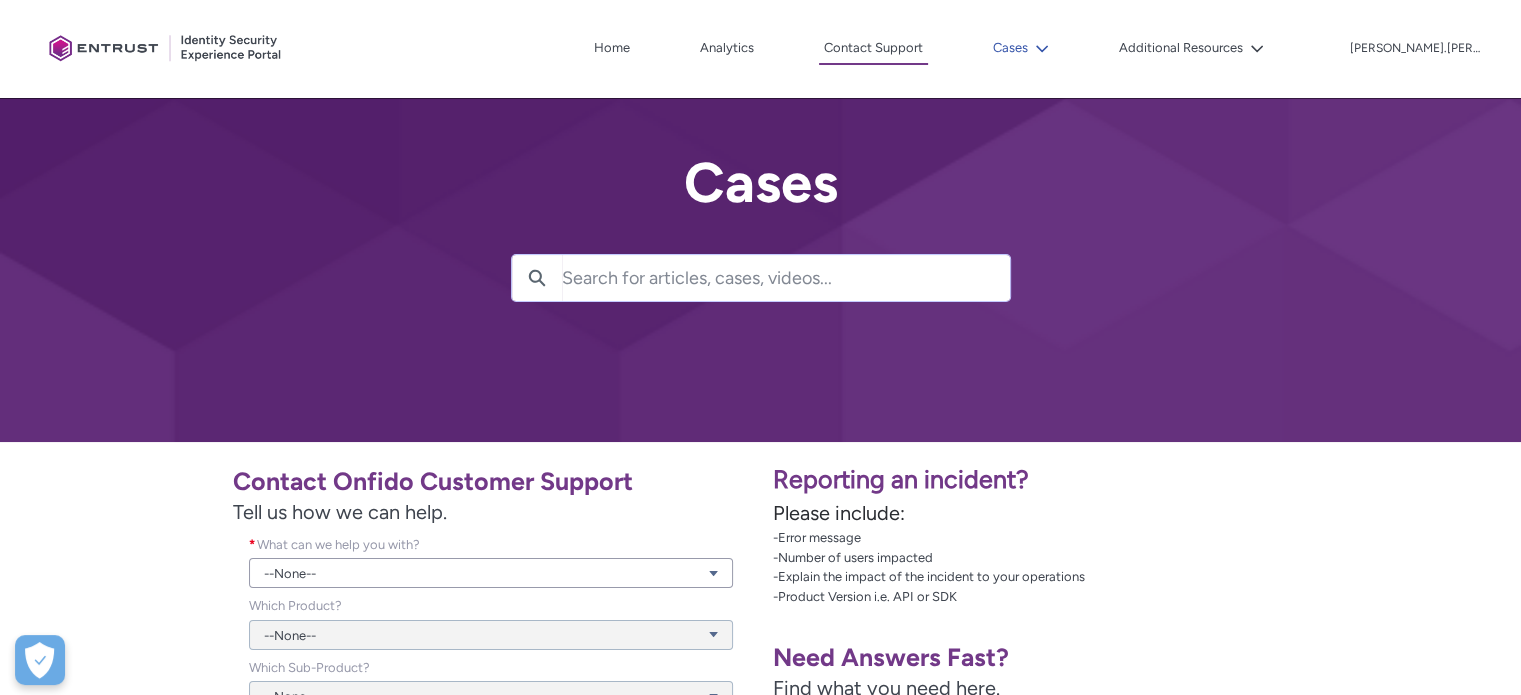 click 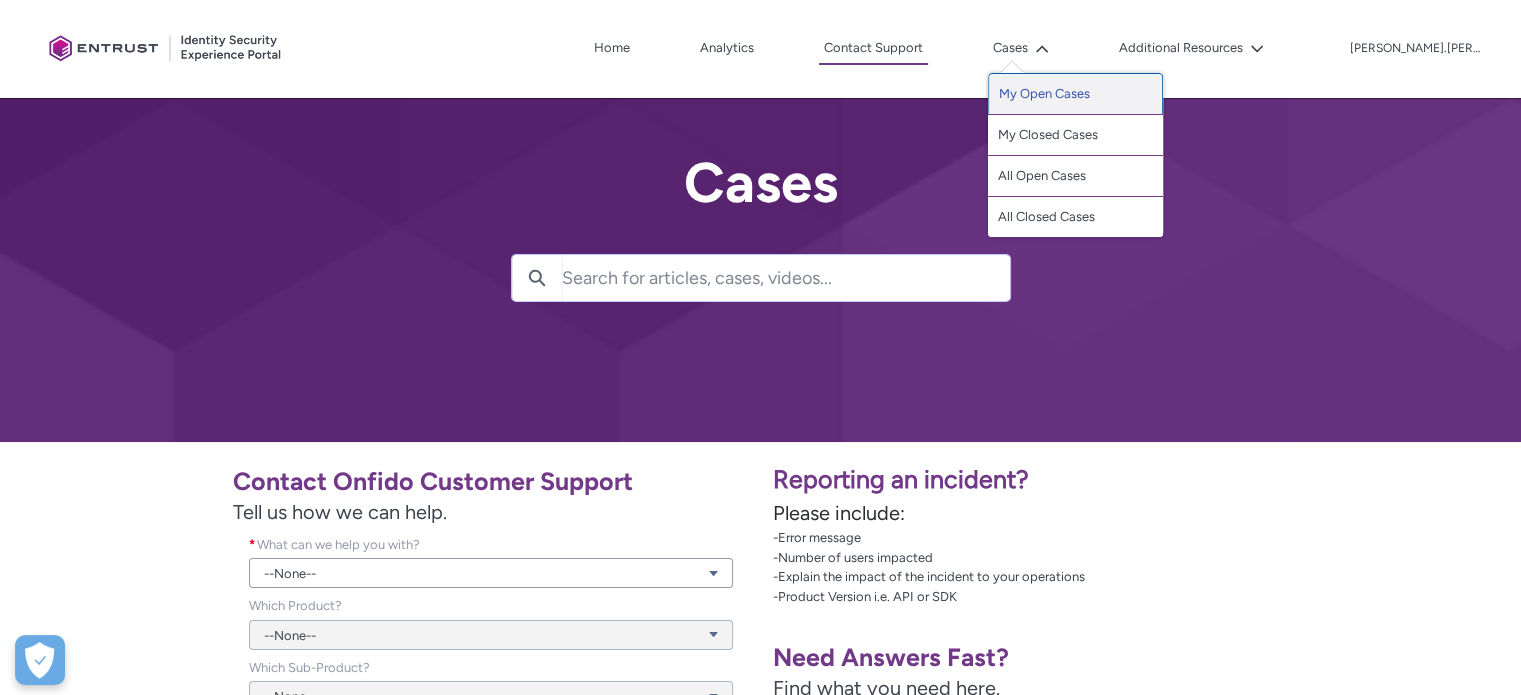 click on "My Open Cases" at bounding box center (1075, 94) 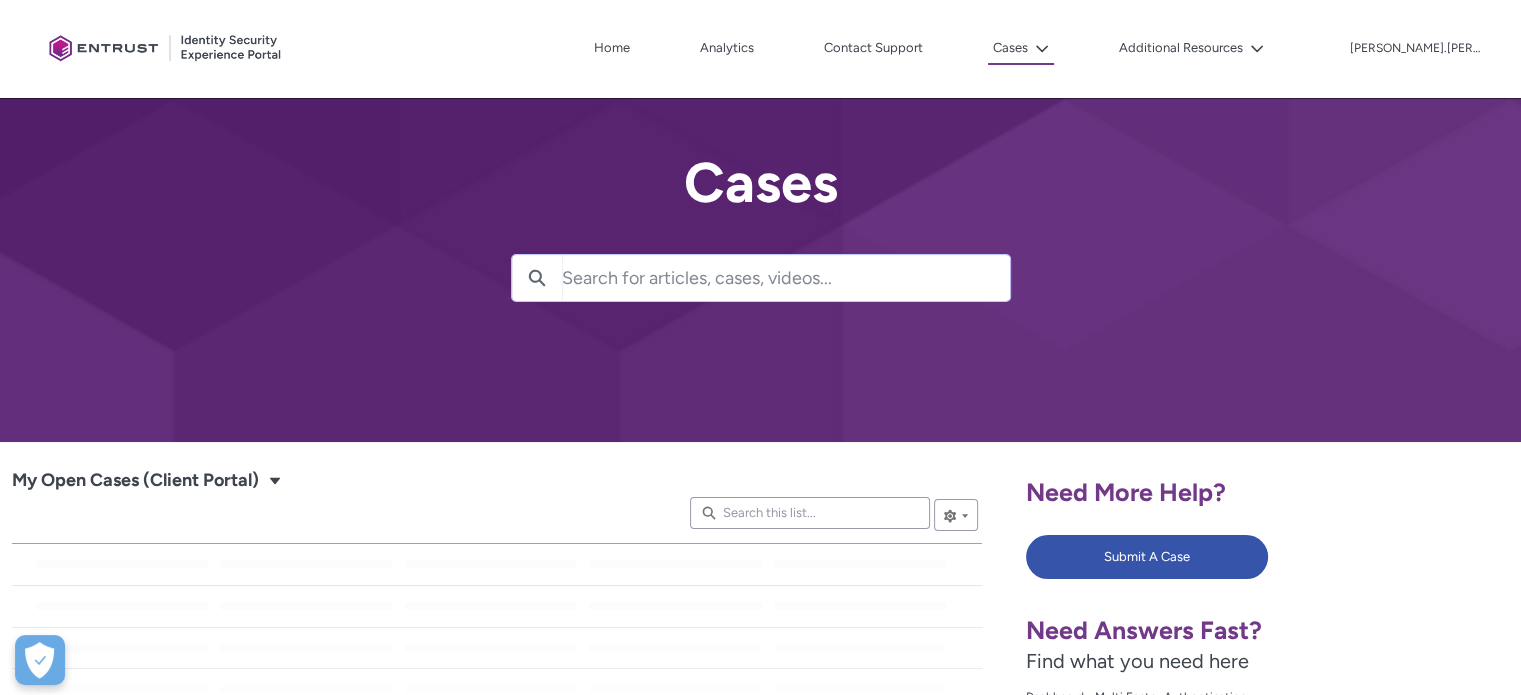 scroll, scrollTop: 300, scrollLeft: 0, axis: vertical 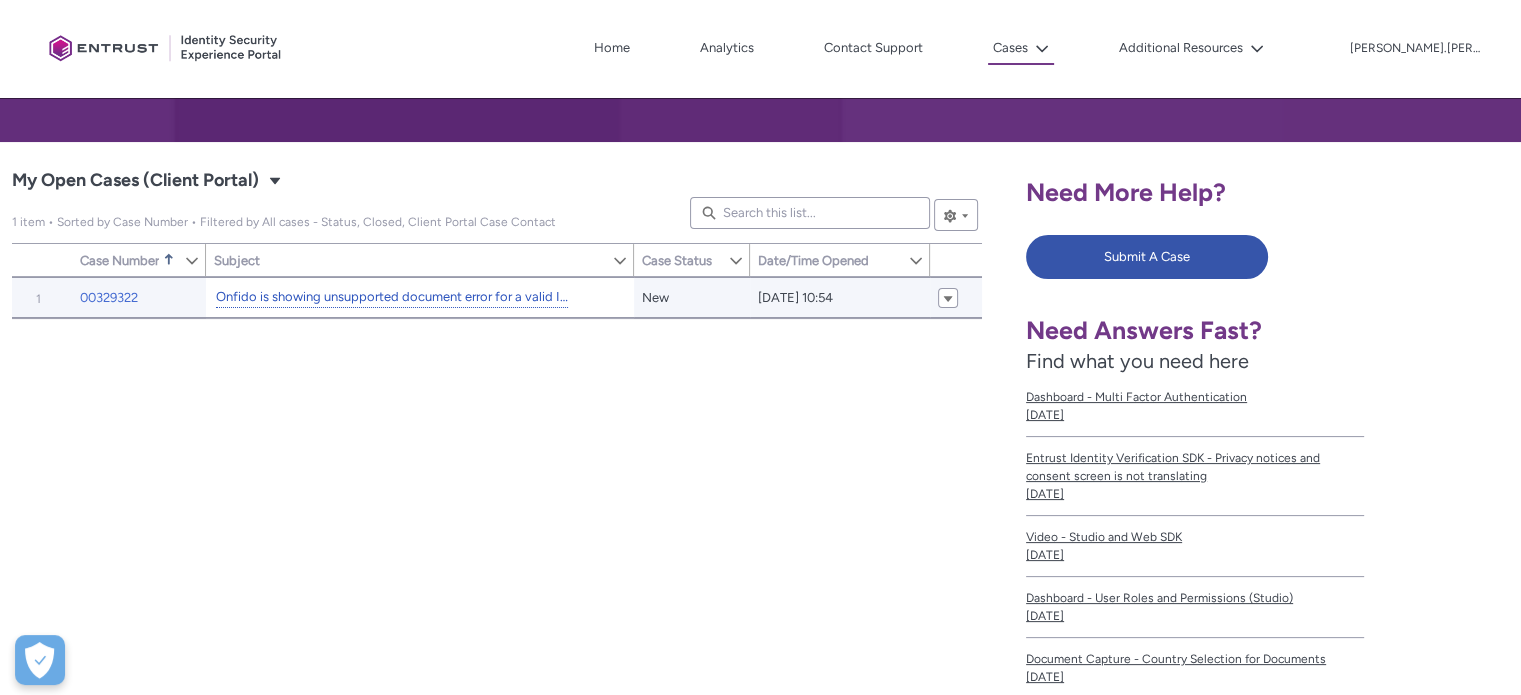 click on "Onfido is showing unsupported document error for a valid ID" at bounding box center [392, 297] 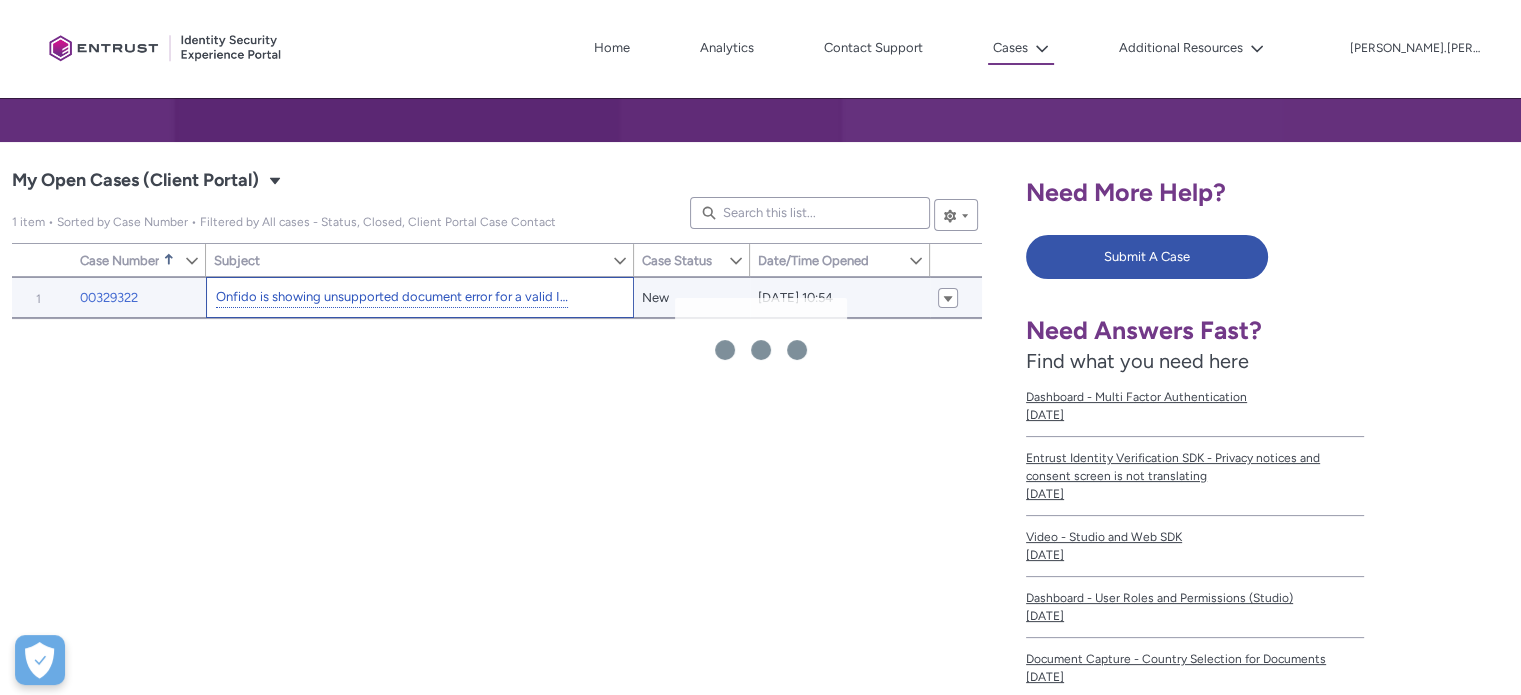 click at bounding box center [760, -79] 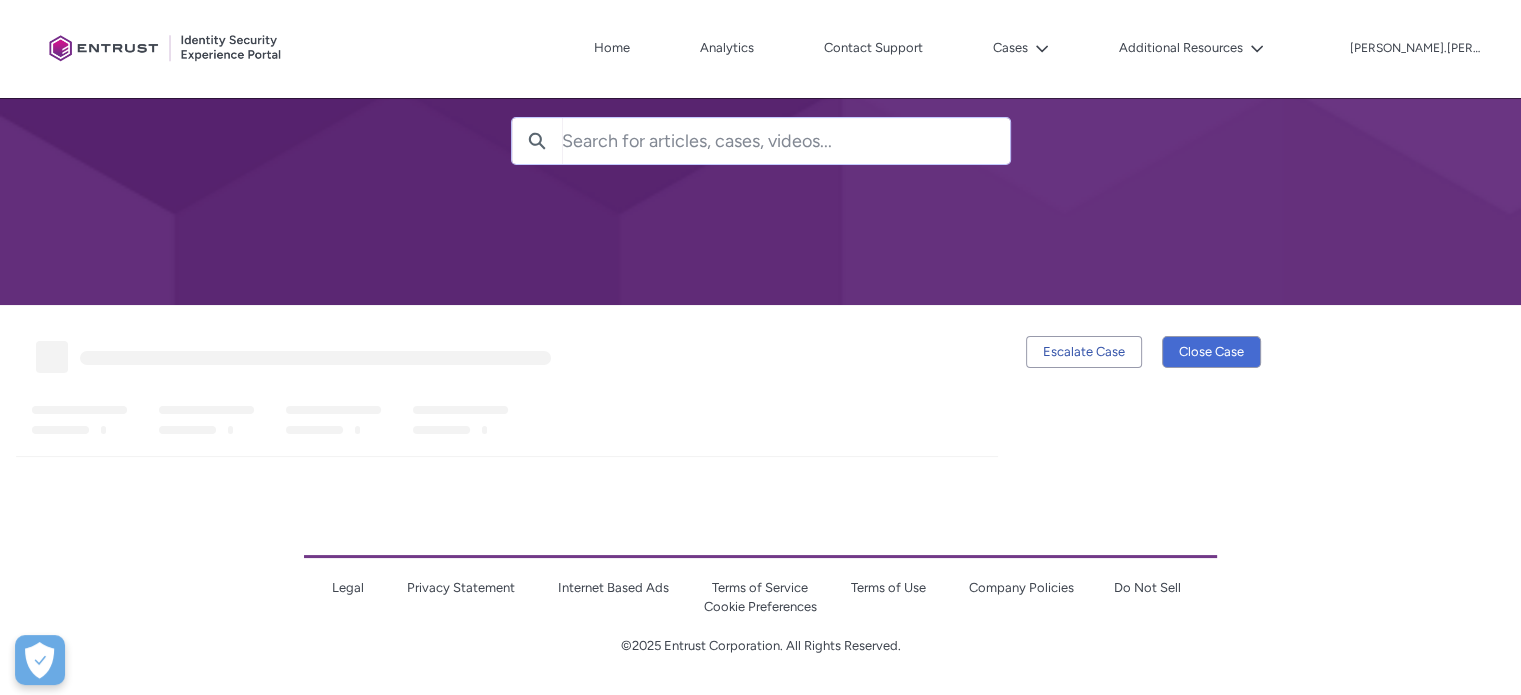 scroll, scrollTop: 0, scrollLeft: 0, axis: both 